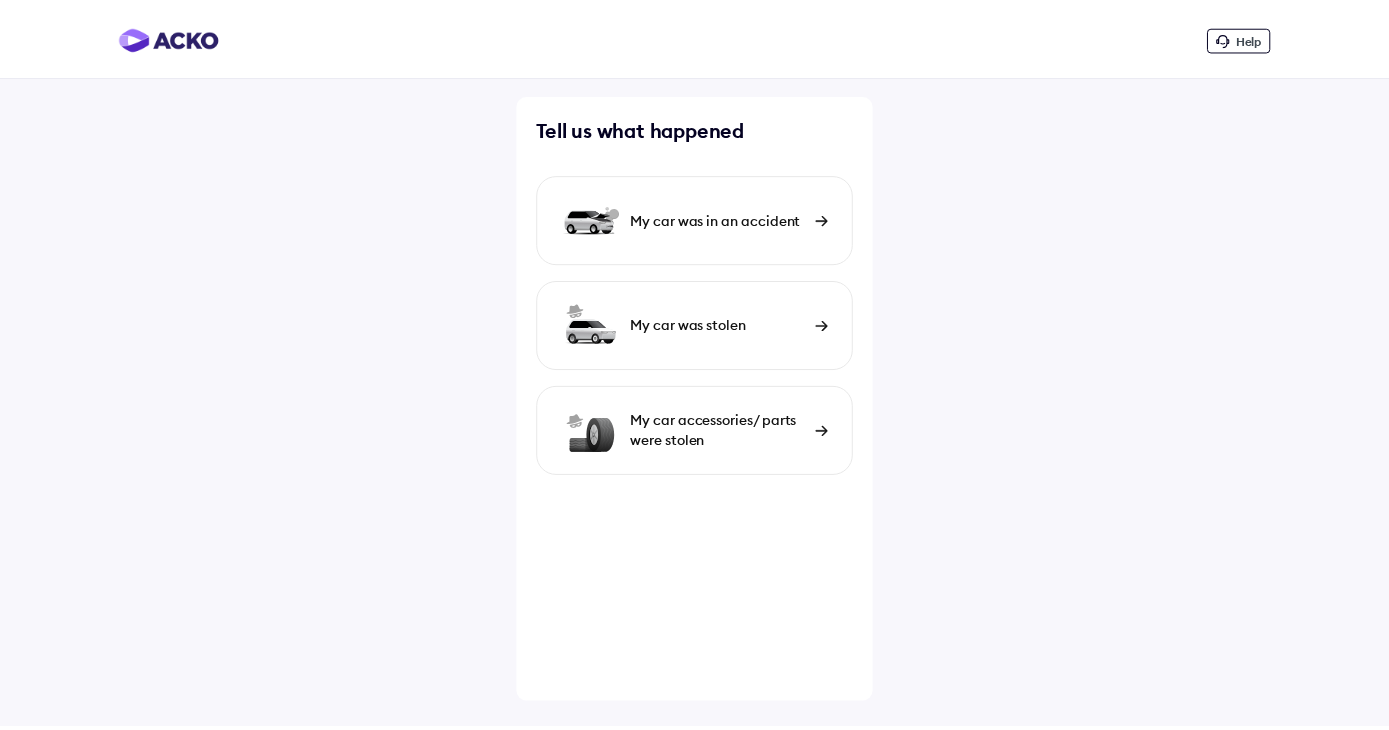 scroll, scrollTop: 0, scrollLeft: 0, axis: both 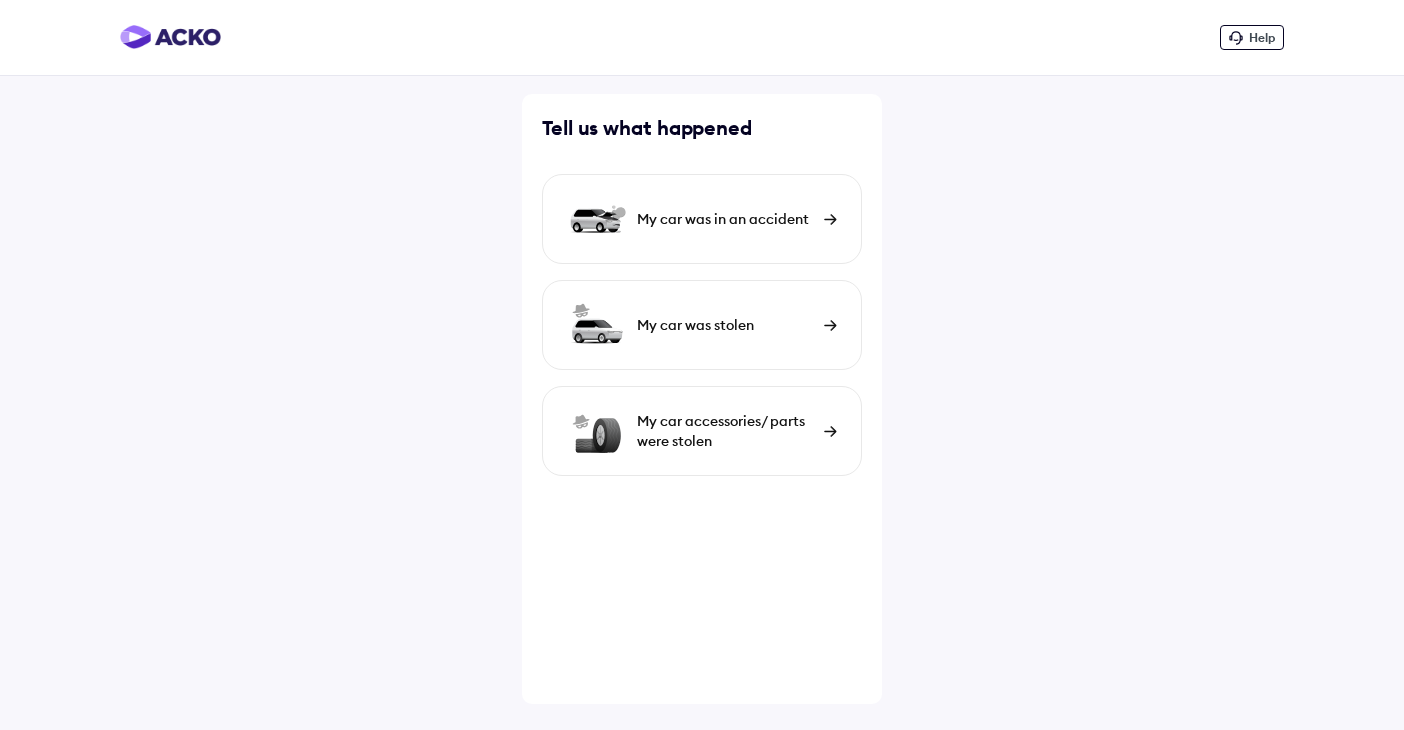 click on "My car was in an accident" at bounding box center (725, 219) 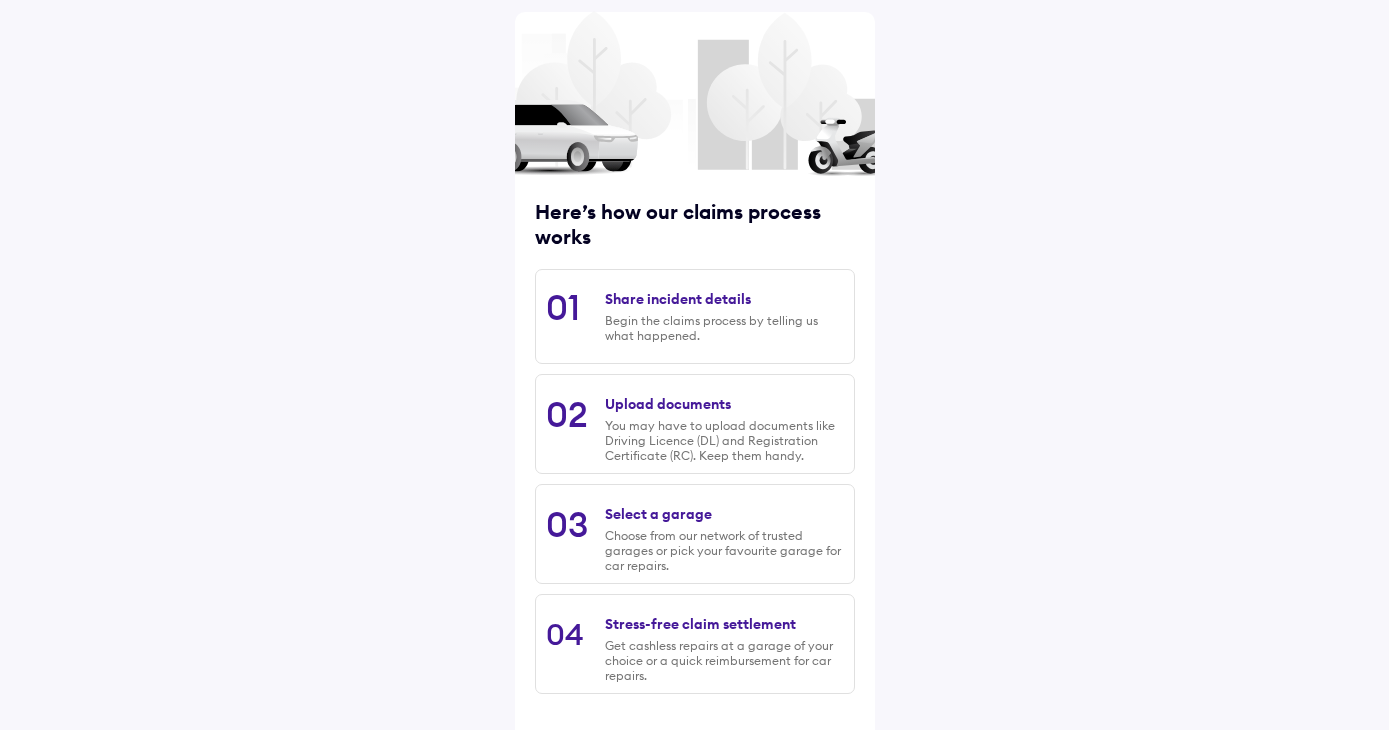 scroll, scrollTop: 166, scrollLeft: 0, axis: vertical 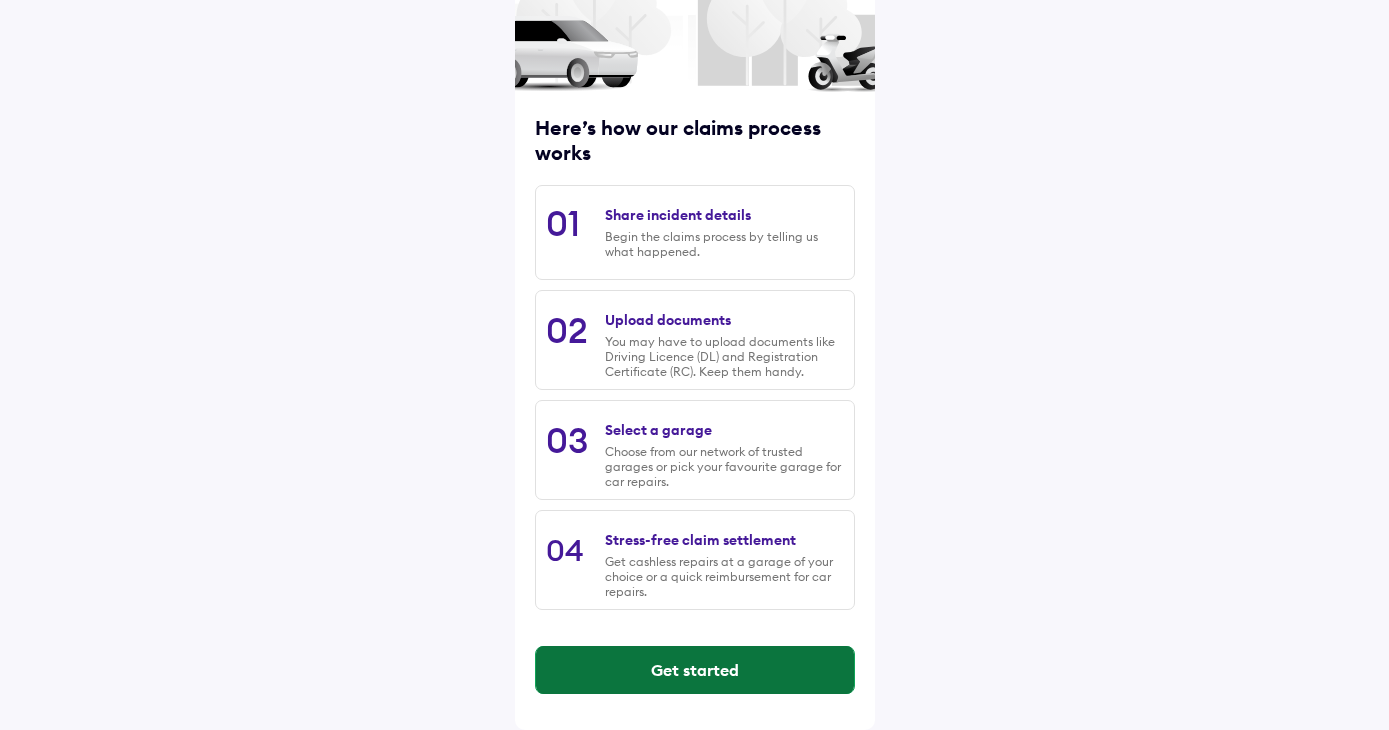 click on "Get started" at bounding box center [695, 670] 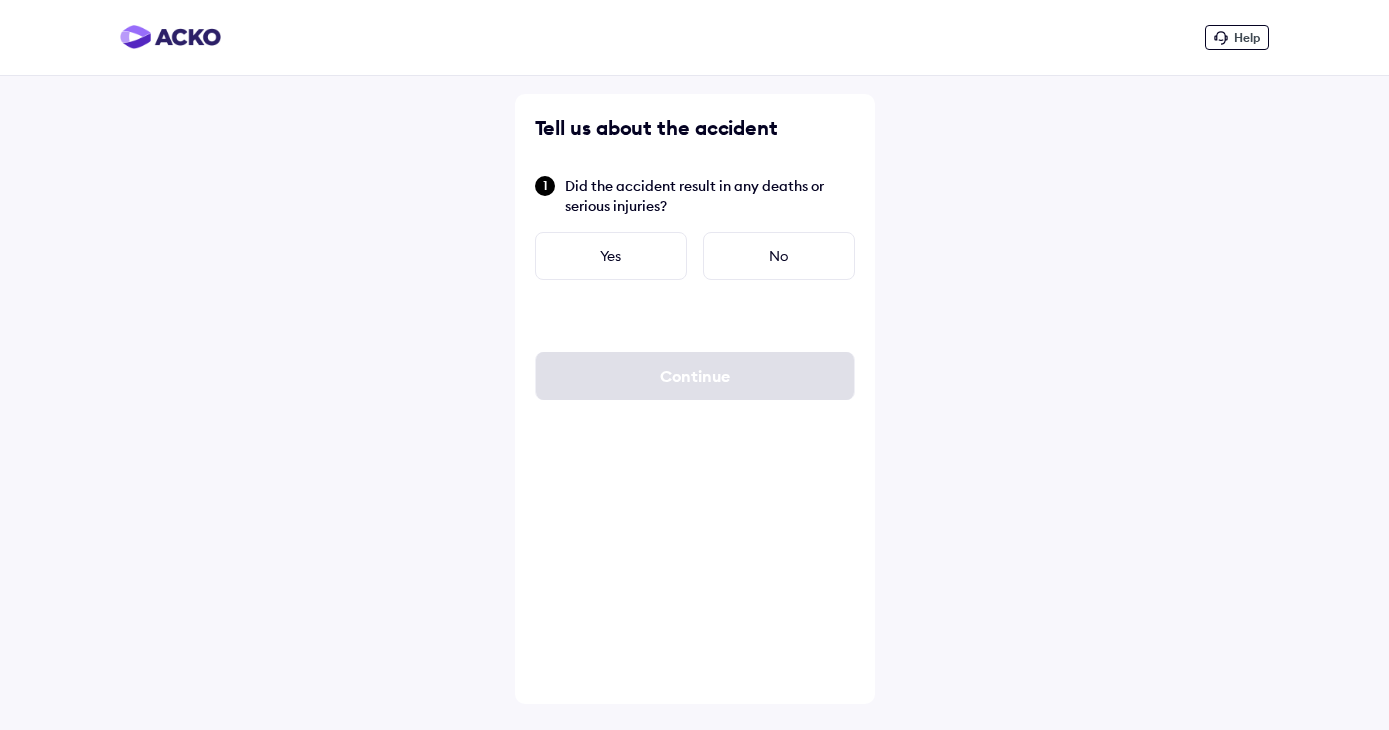 scroll, scrollTop: 0, scrollLeft: 0, axis: both 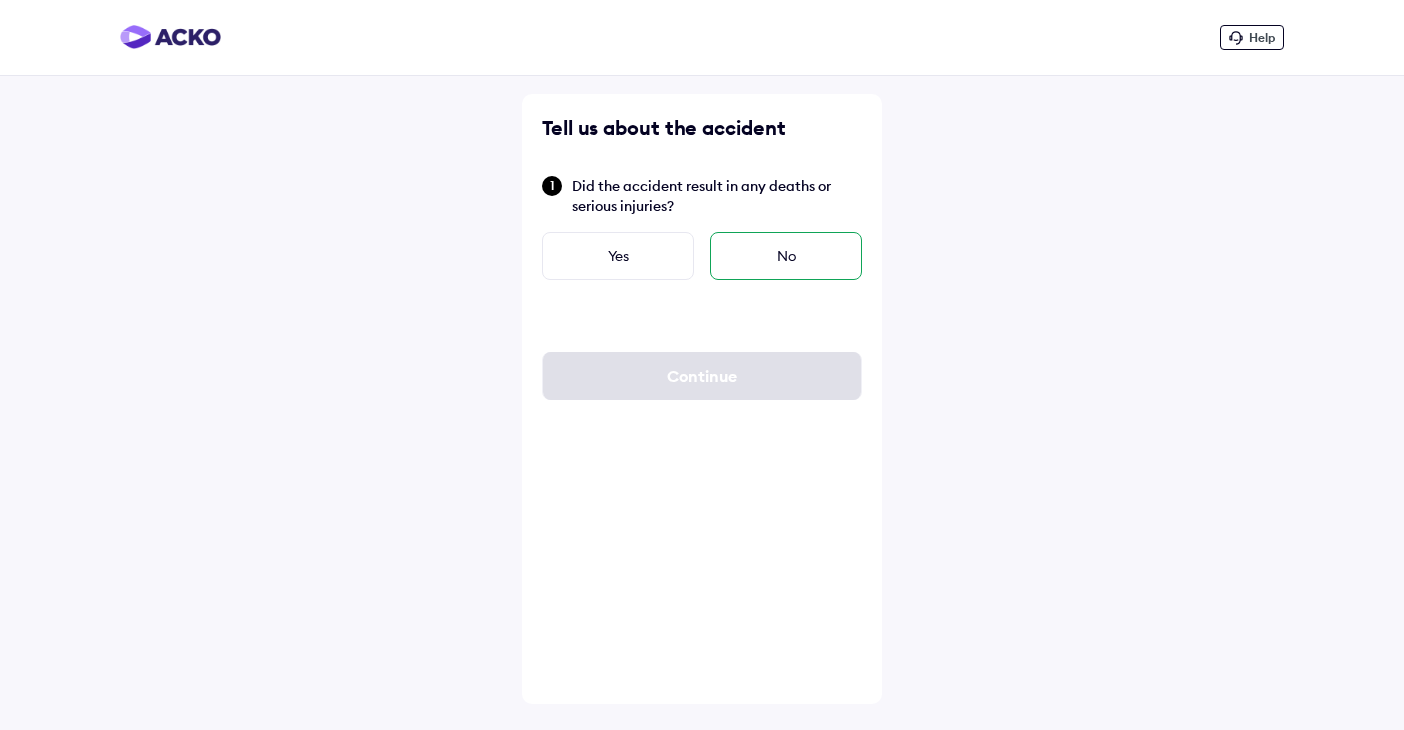 click on "No" at bounding box center [786, 256] 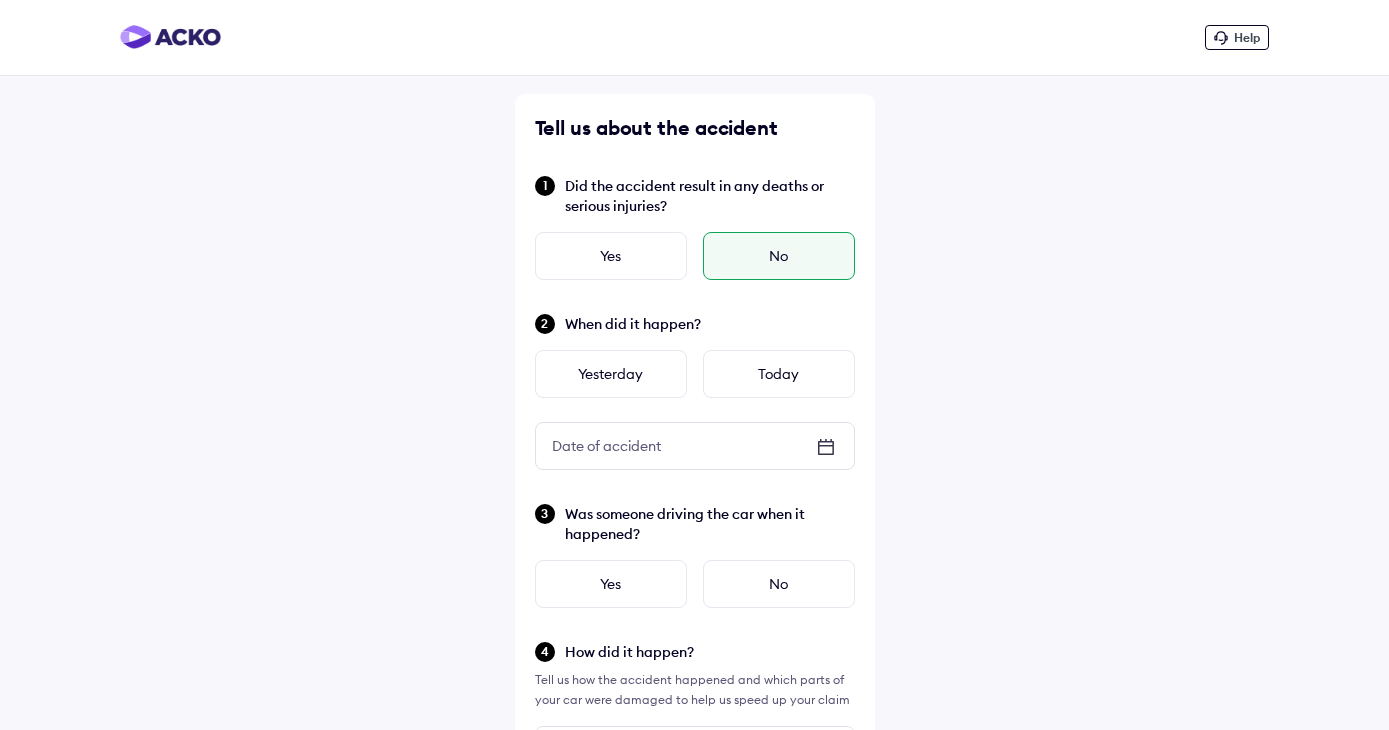 click on "No" at bounding box center [779, 256] 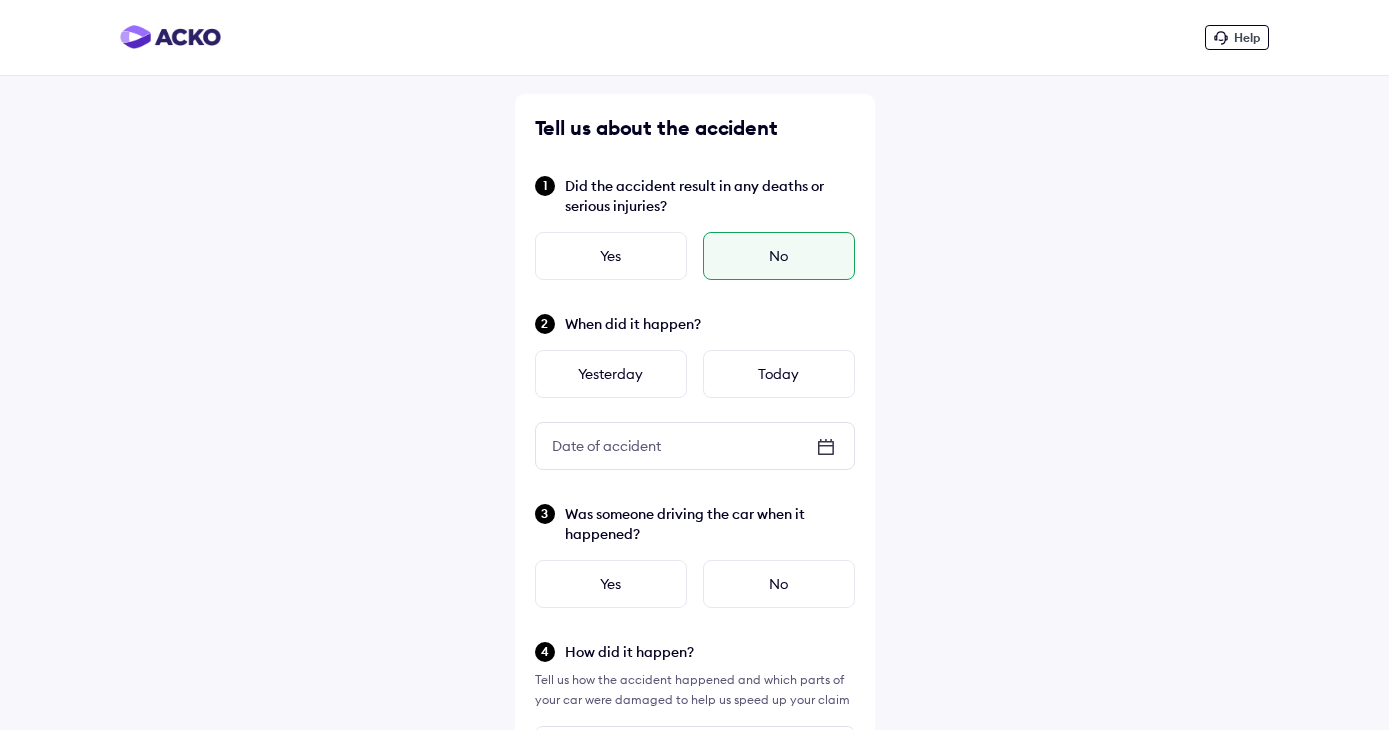 click 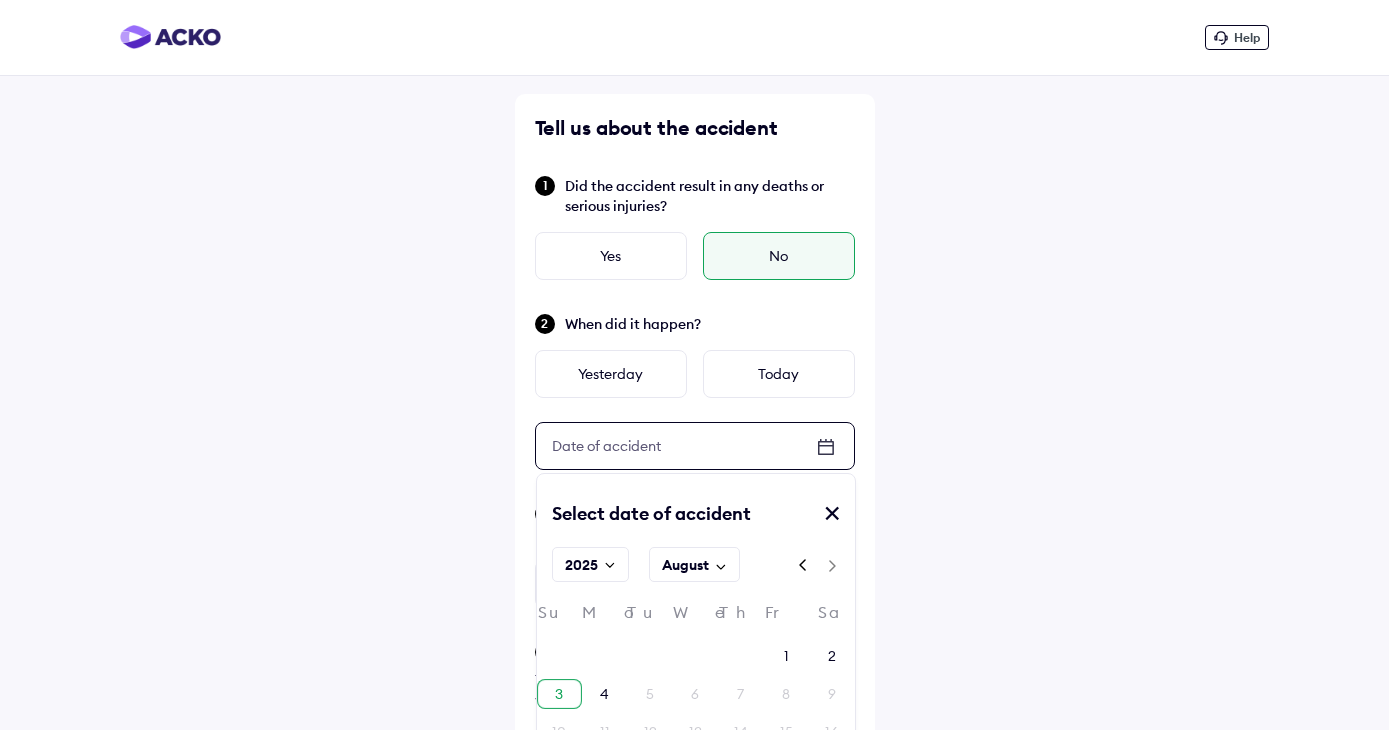 click on "3" at bounding box center (559, 694) 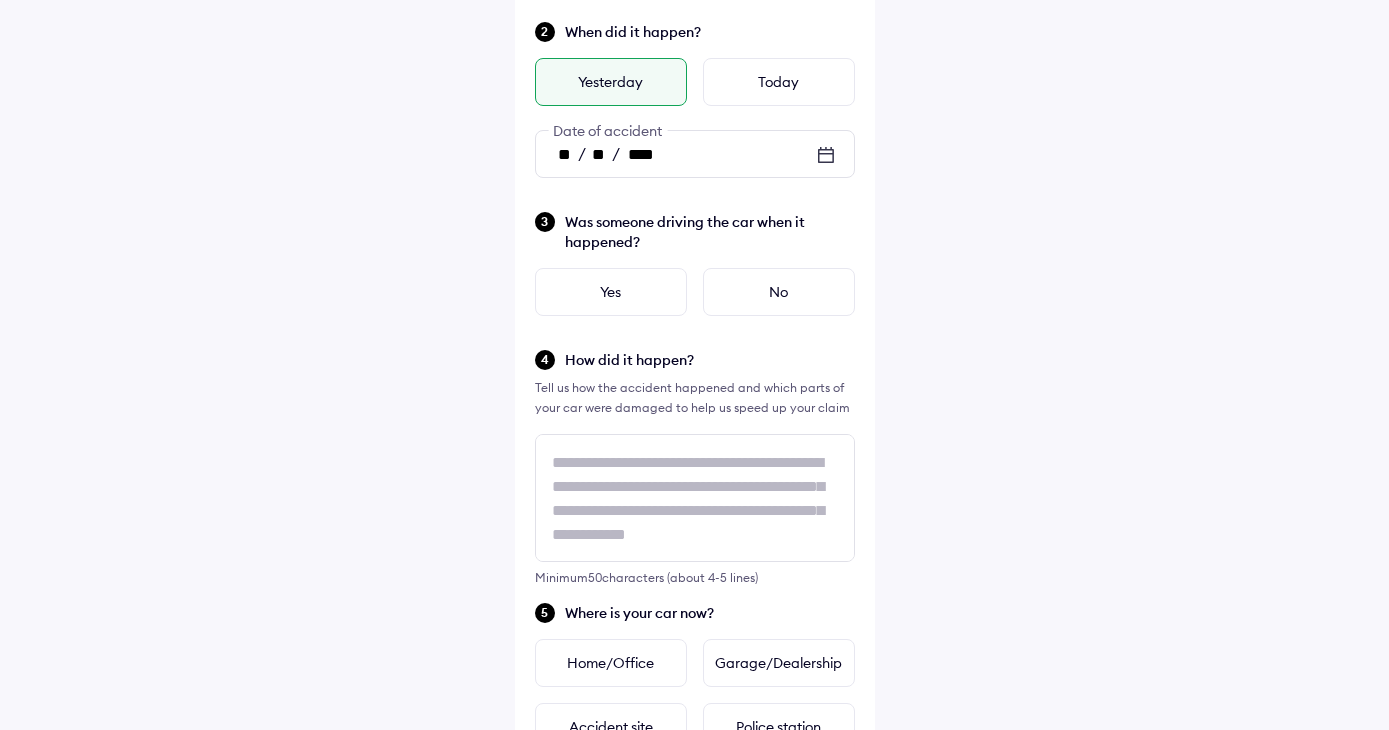 scroll, scrollTop: 300, scrollLeft: 0, axis: vertical 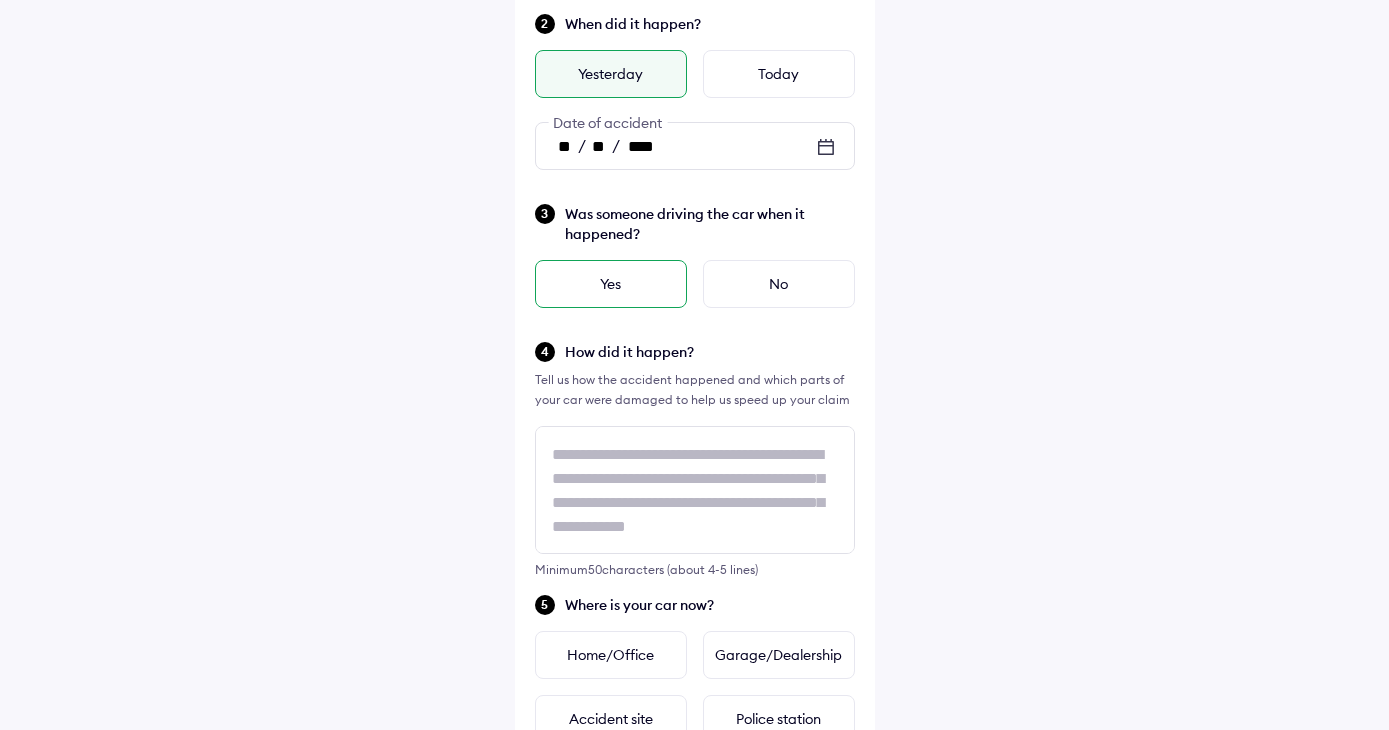 click on "Yes" at bounding box center [611, 284] 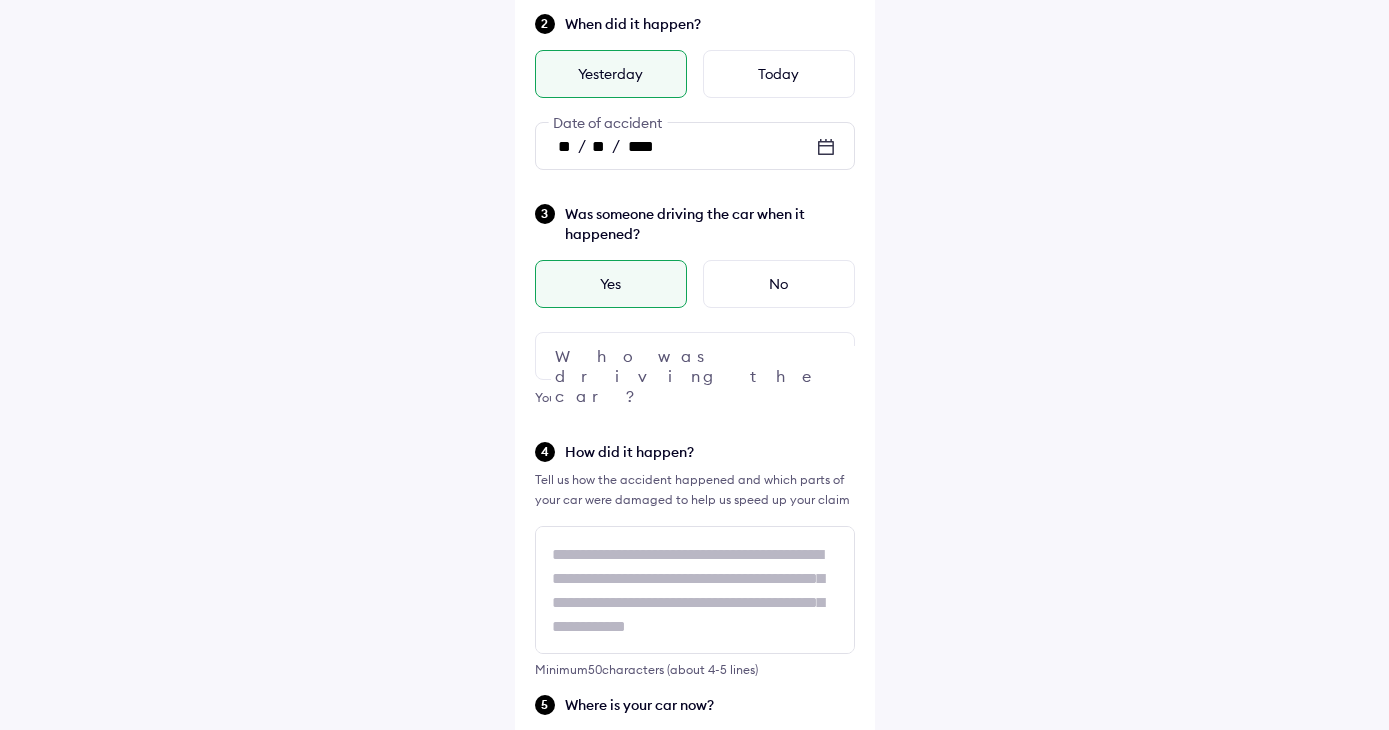 click at bounding box center [695, 356] 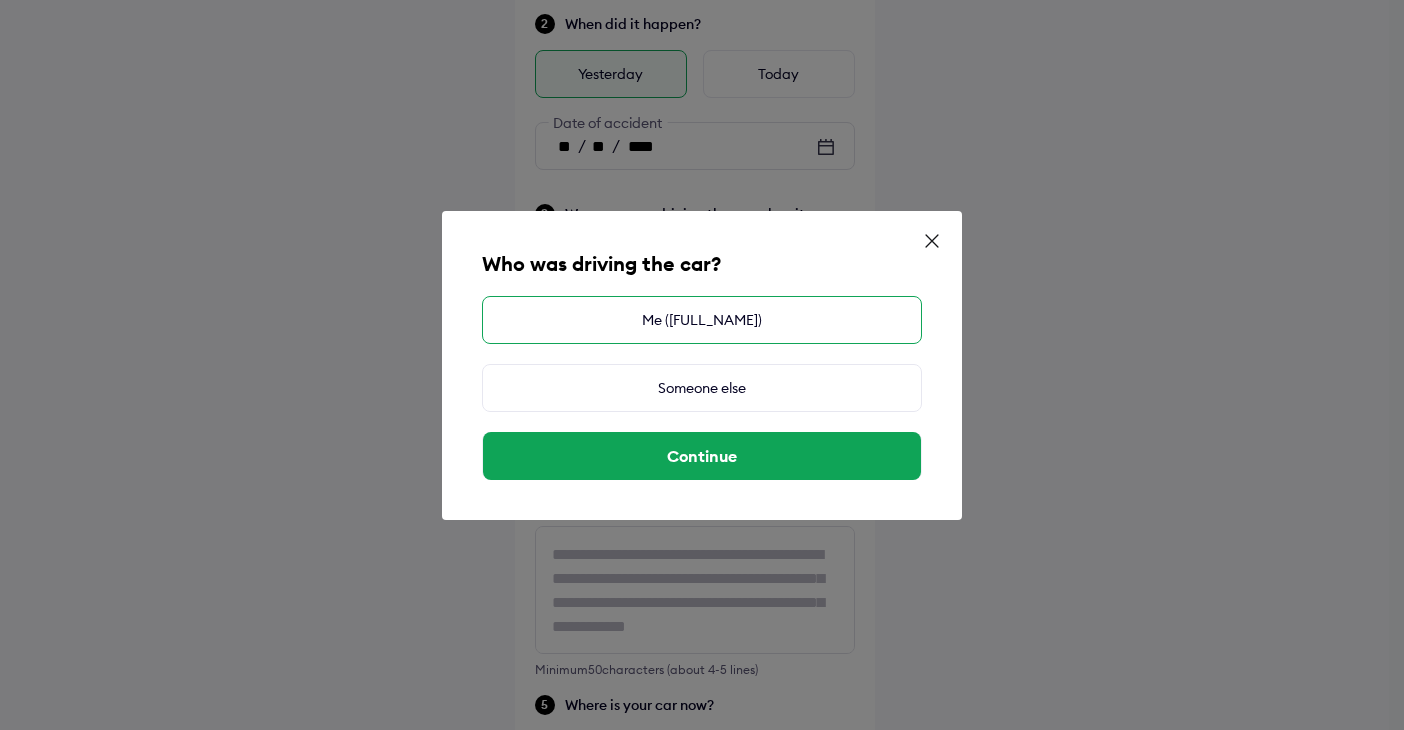 click on "Me ([FULL_NAME])" at bounding box center (702, 320) 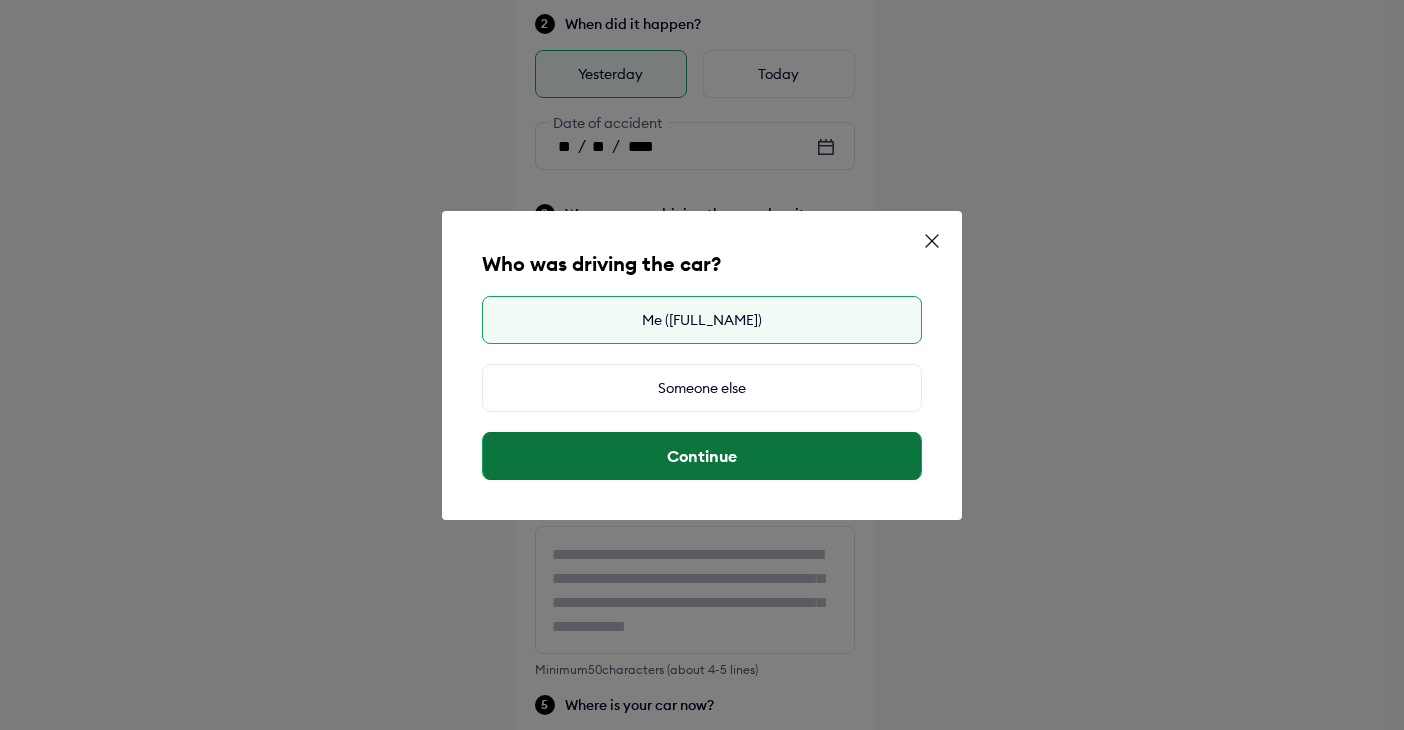 click on "Continue" at bounding box center [702, 456] 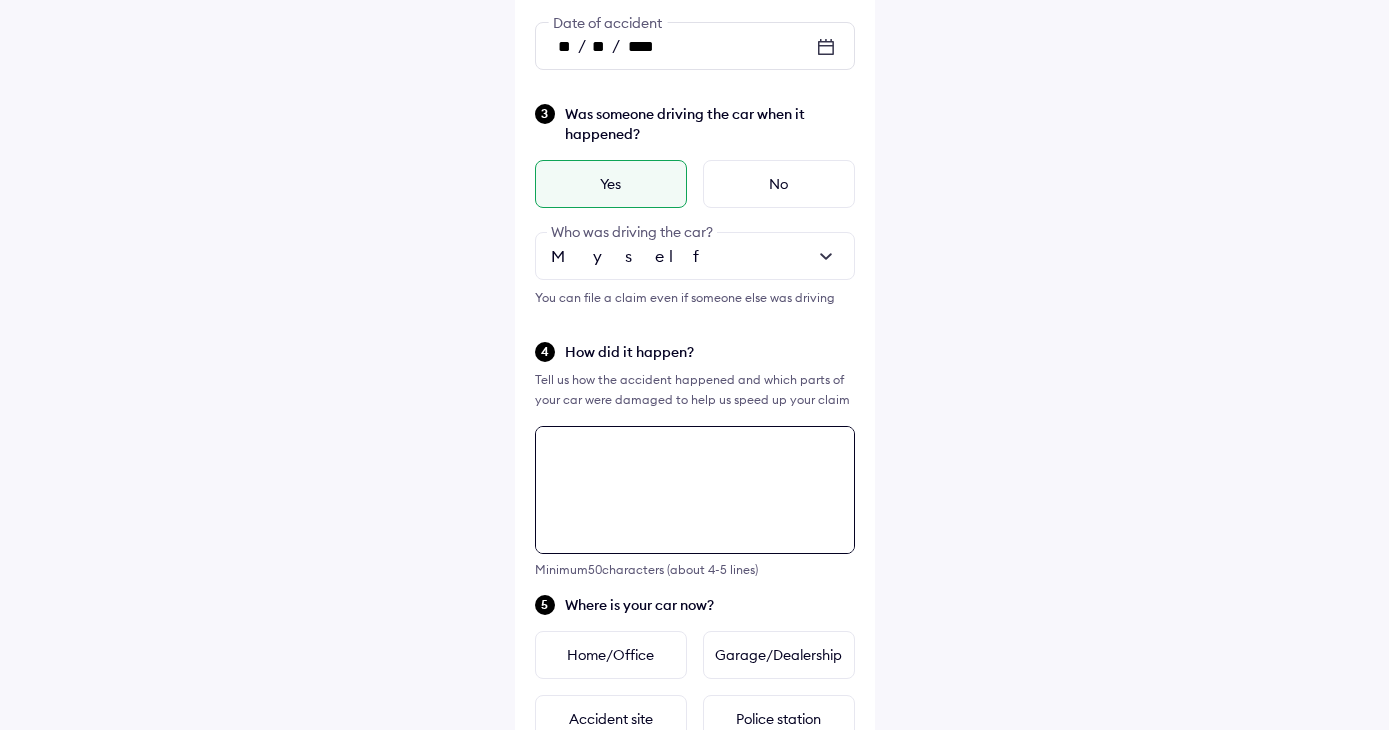 click at bounding box center [695, 490] 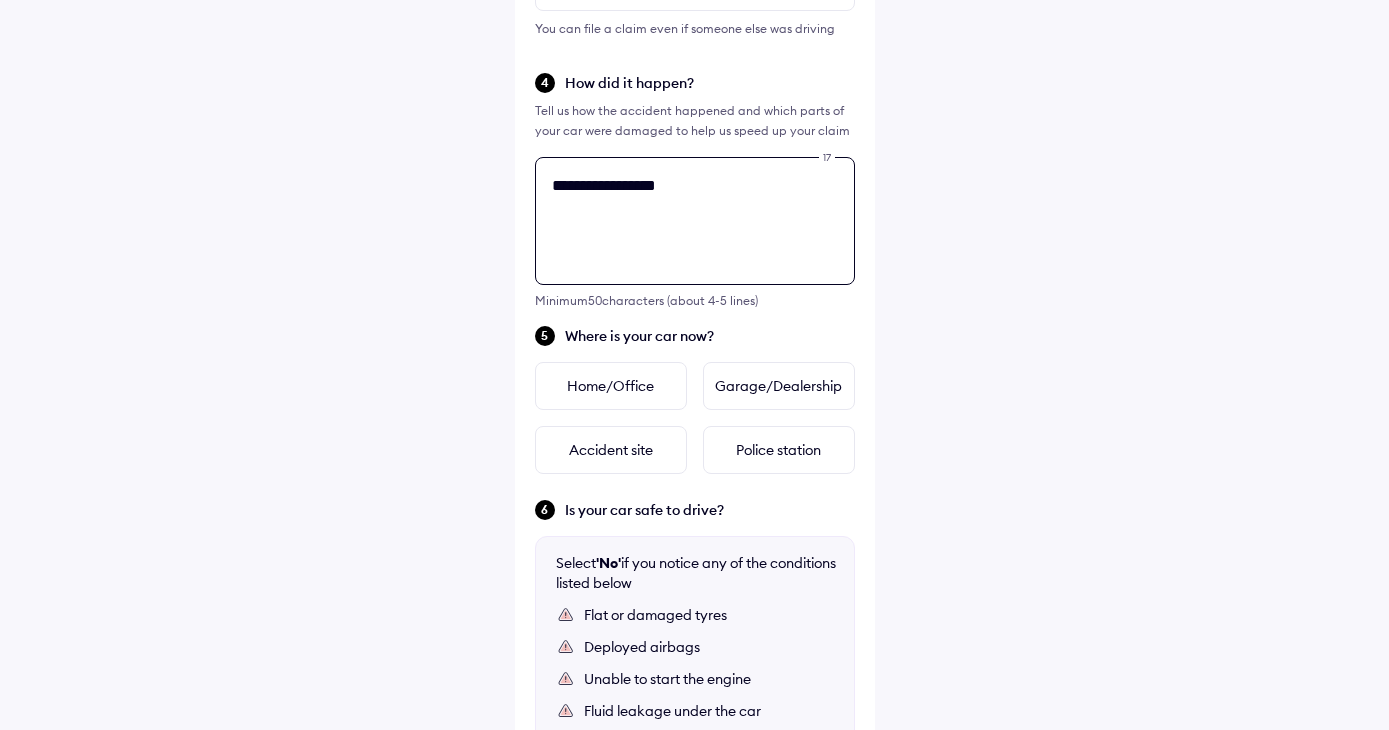 scroll, scrollTop: 626, scrollLeft: 0, axis: vertical 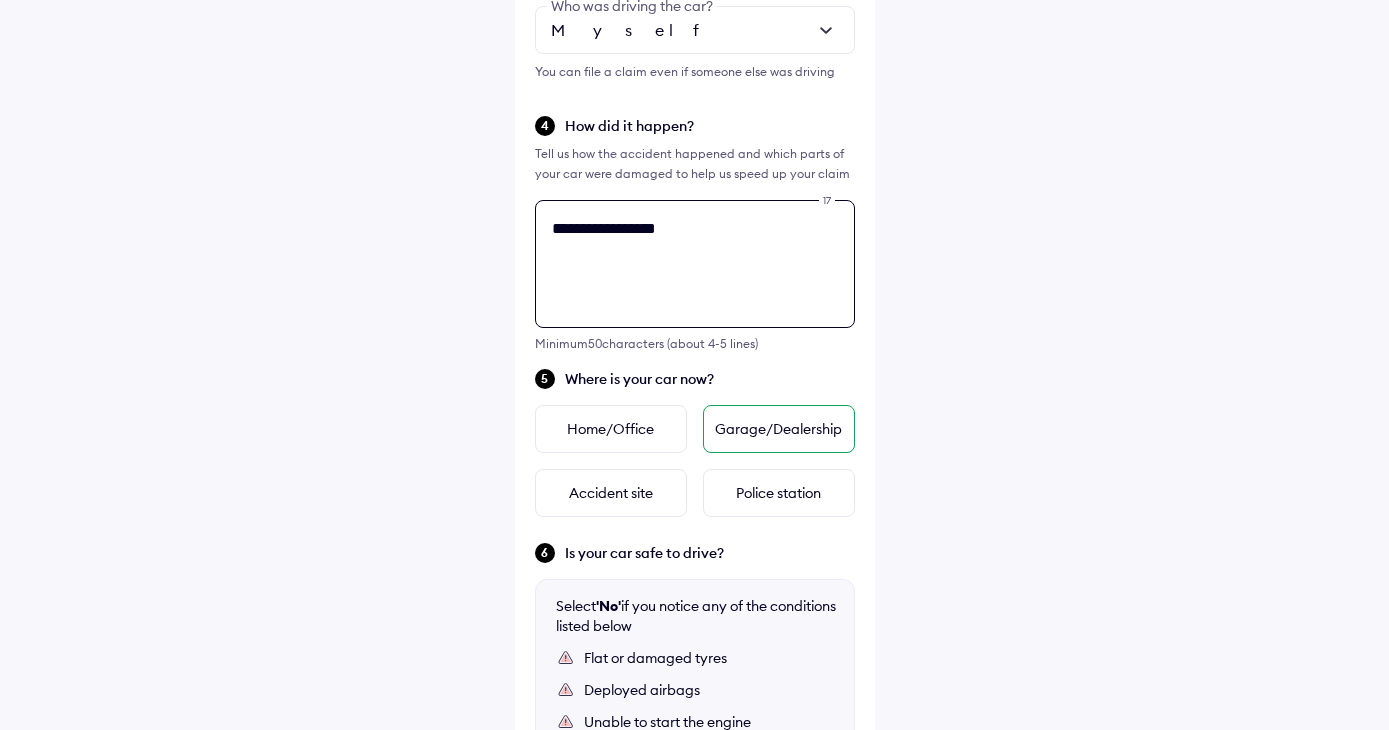 type on "**********" 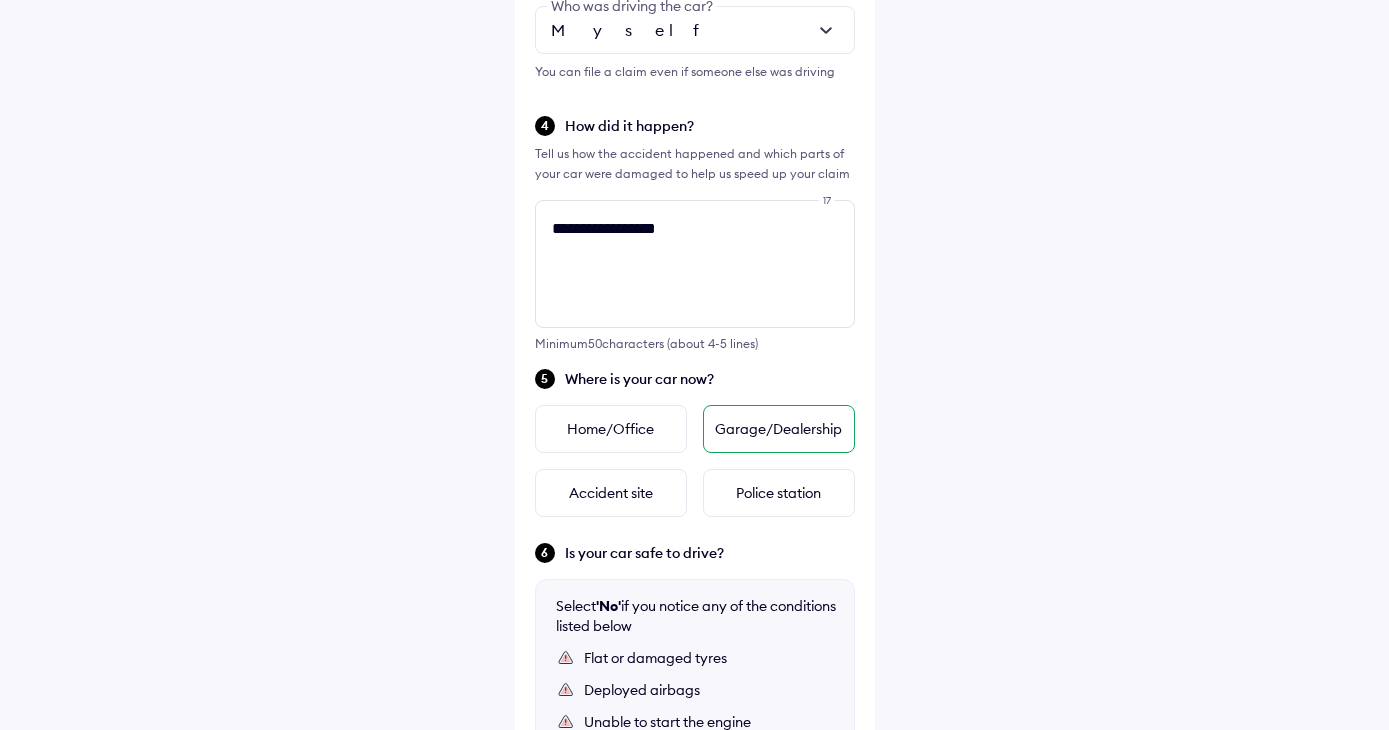 click on "Garage/Dealership" at bounding box center [779, 429] 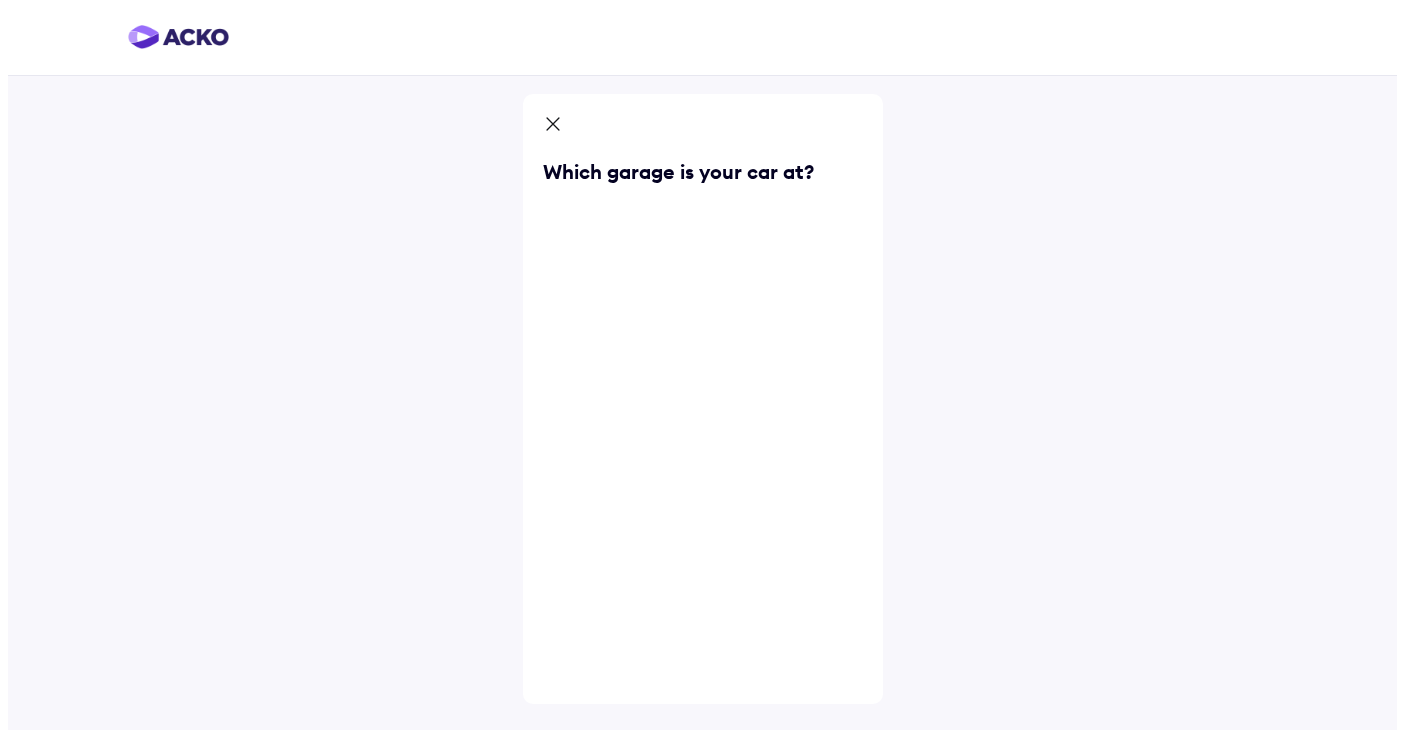 scroll, scrollTop: 0, scrollLeft: 0, axis: both 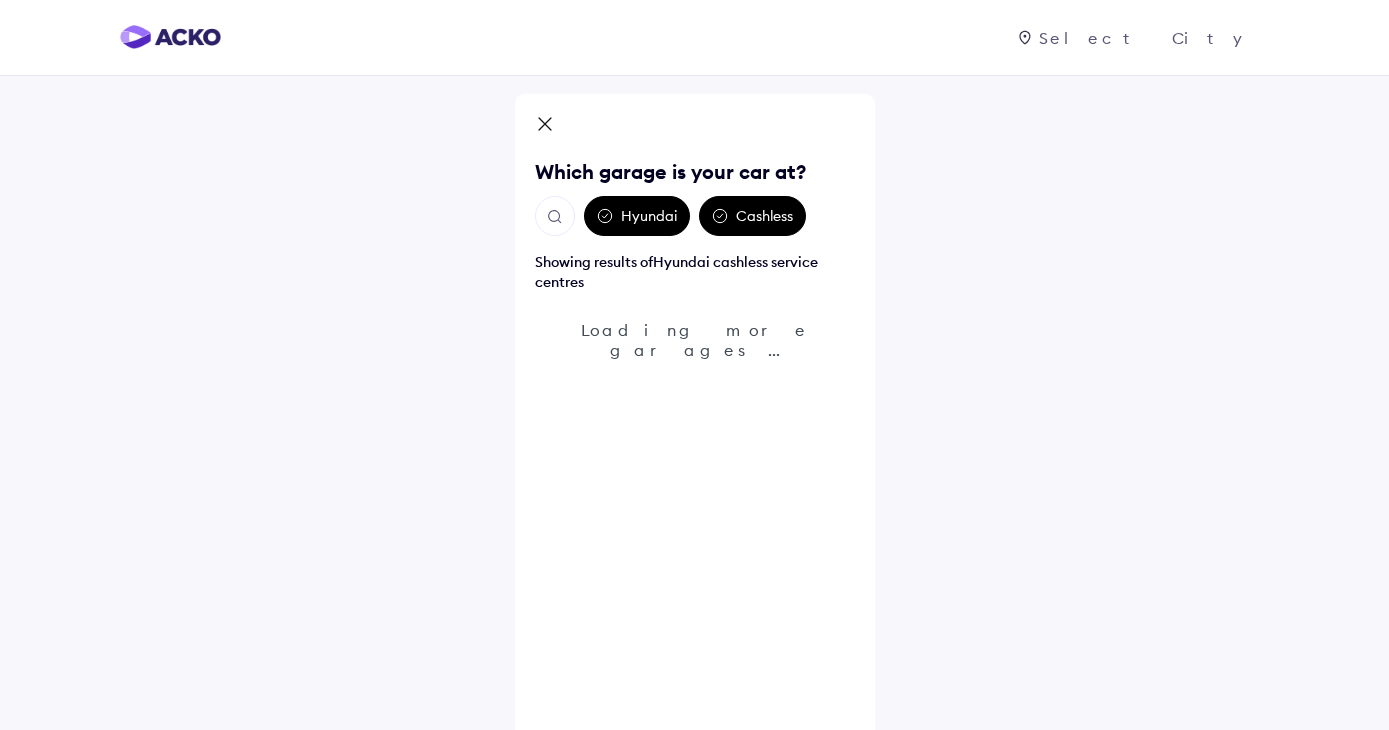click on "Hyundai" at bounding box center (637, 216) 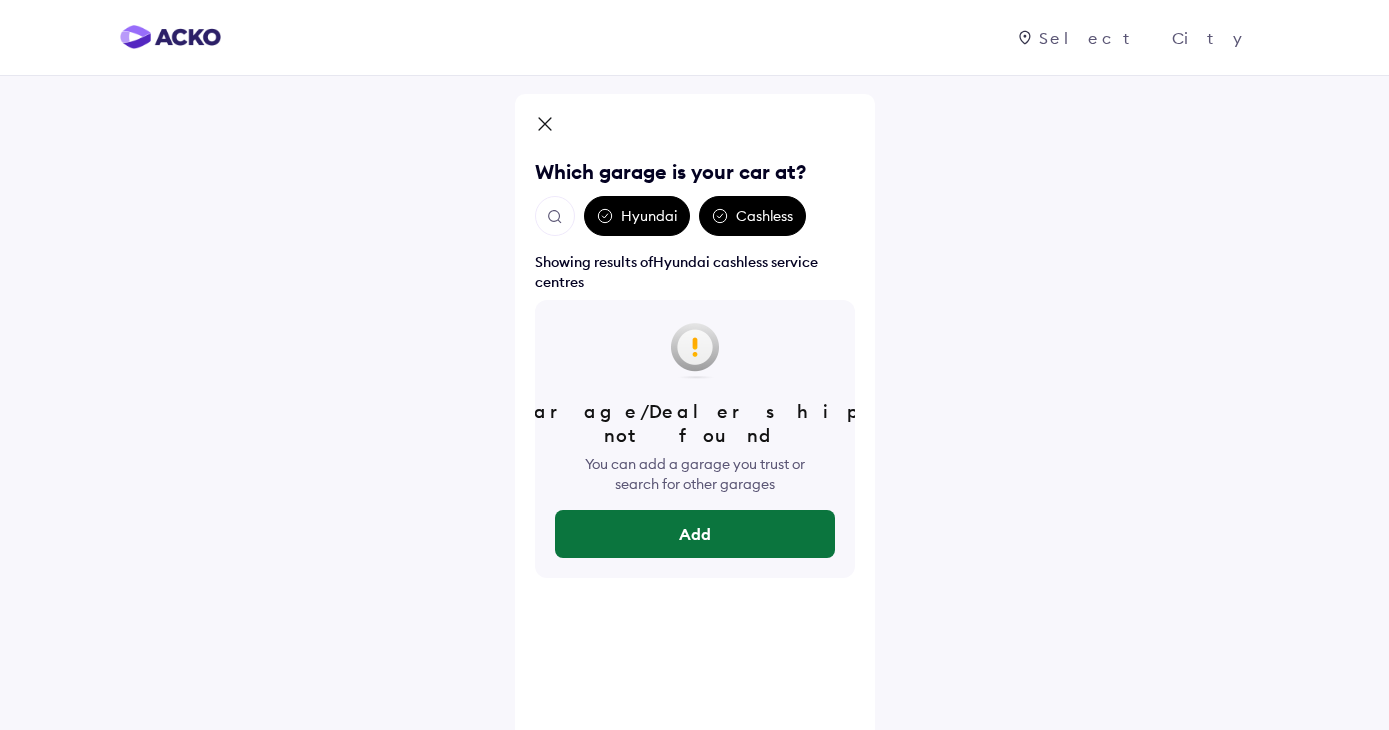 click on "Add" at bounding box center [695, 534] 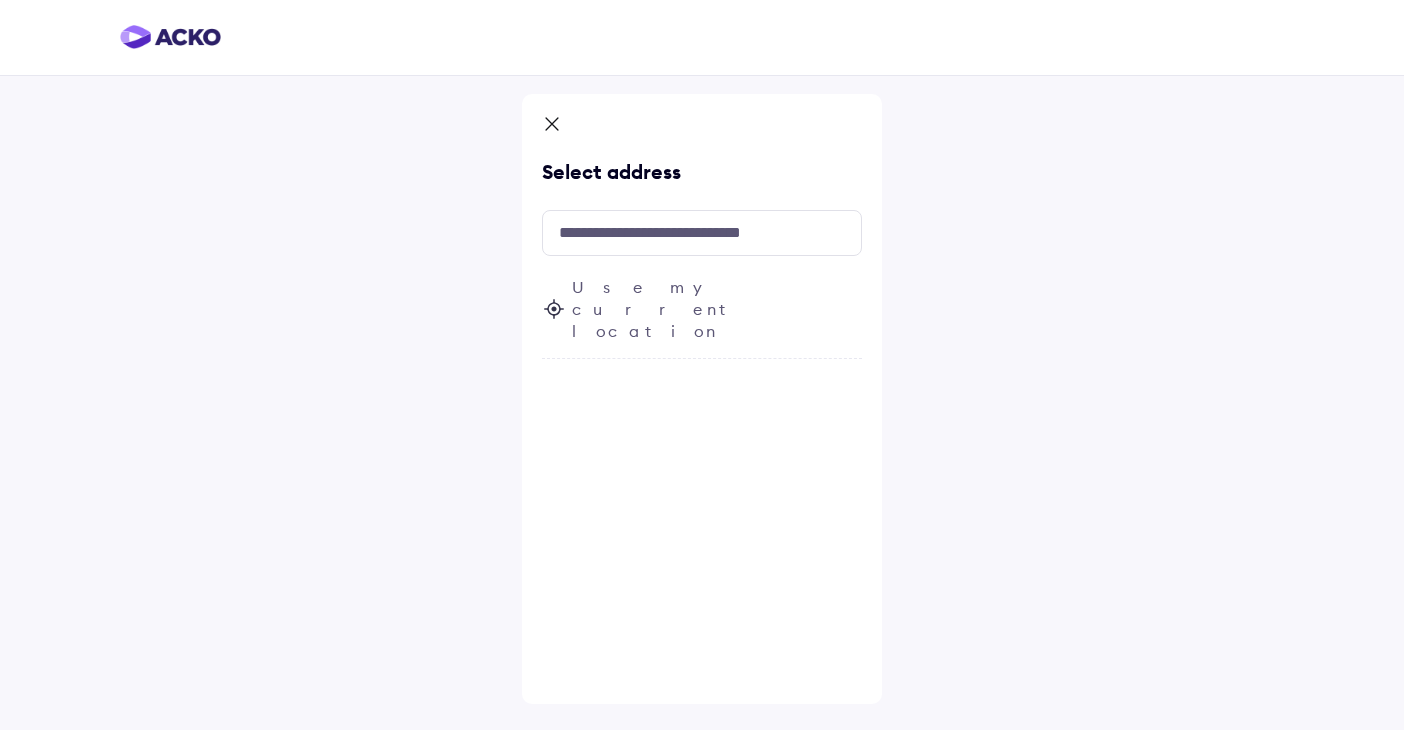 click on "Use my current location" at bounding box center (717, 309) 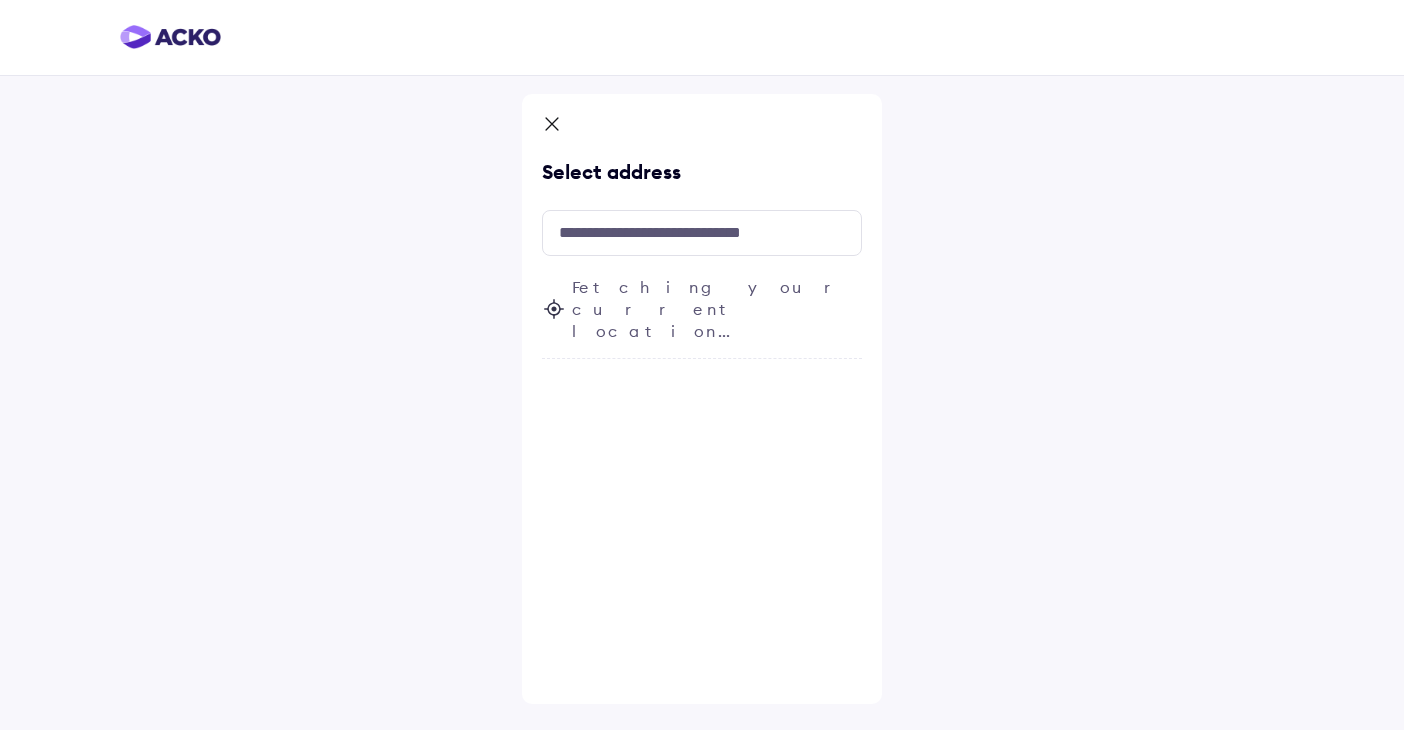 click 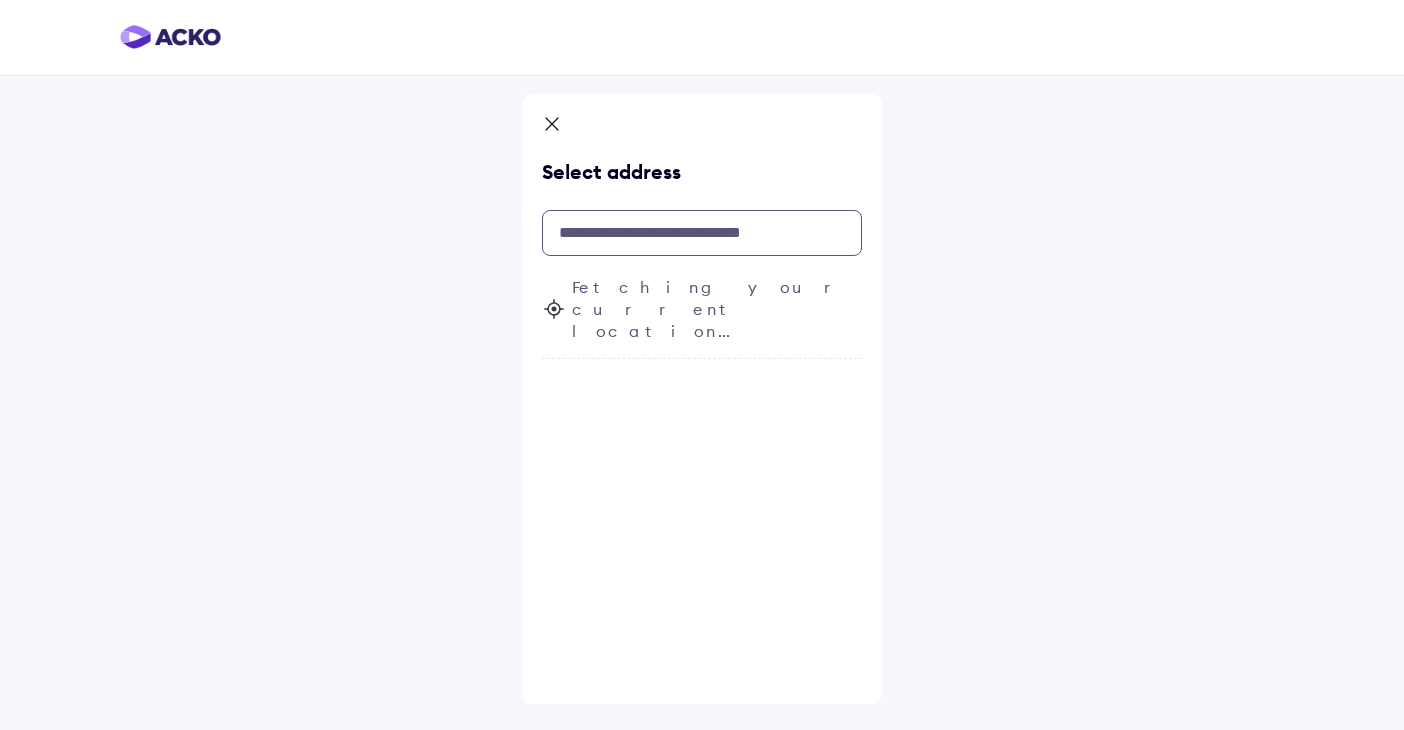 click at bounding box center (702, 233) 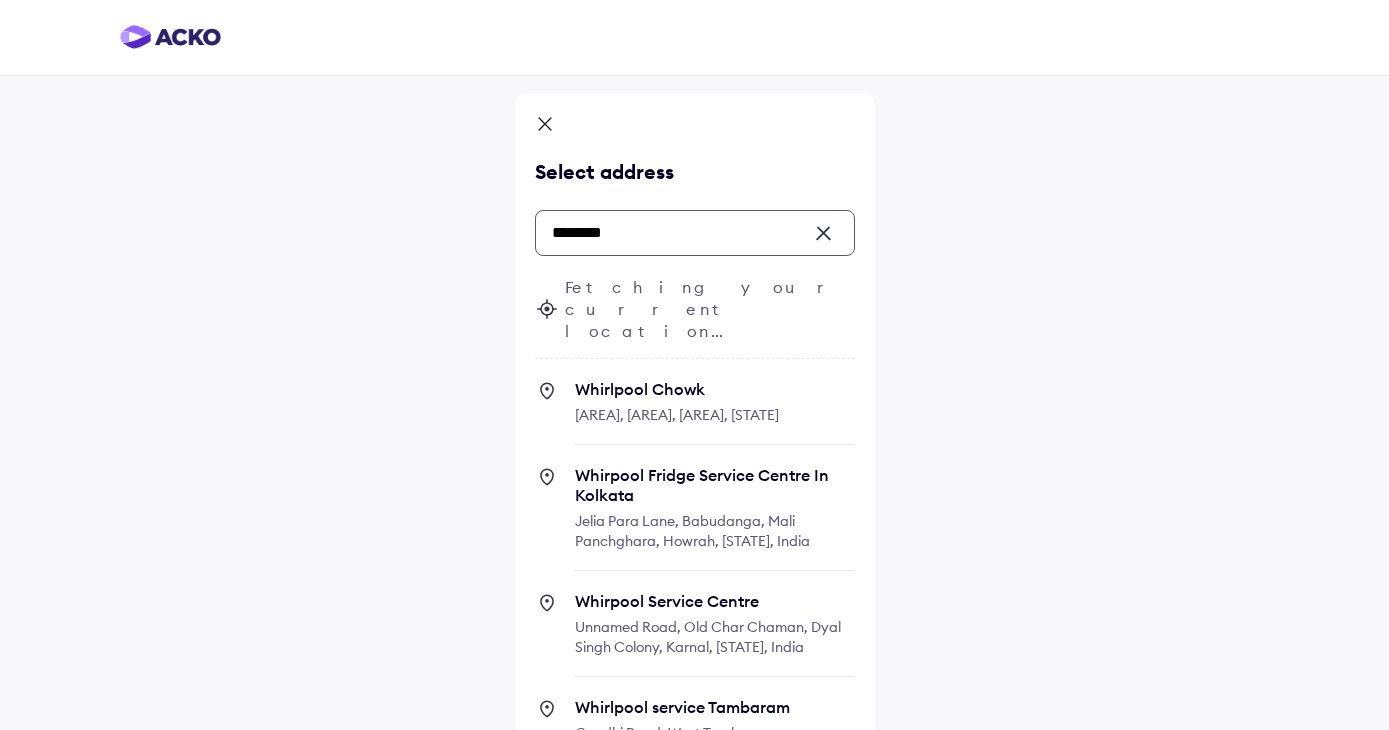 click on "********" at bounding box center [695, 233] 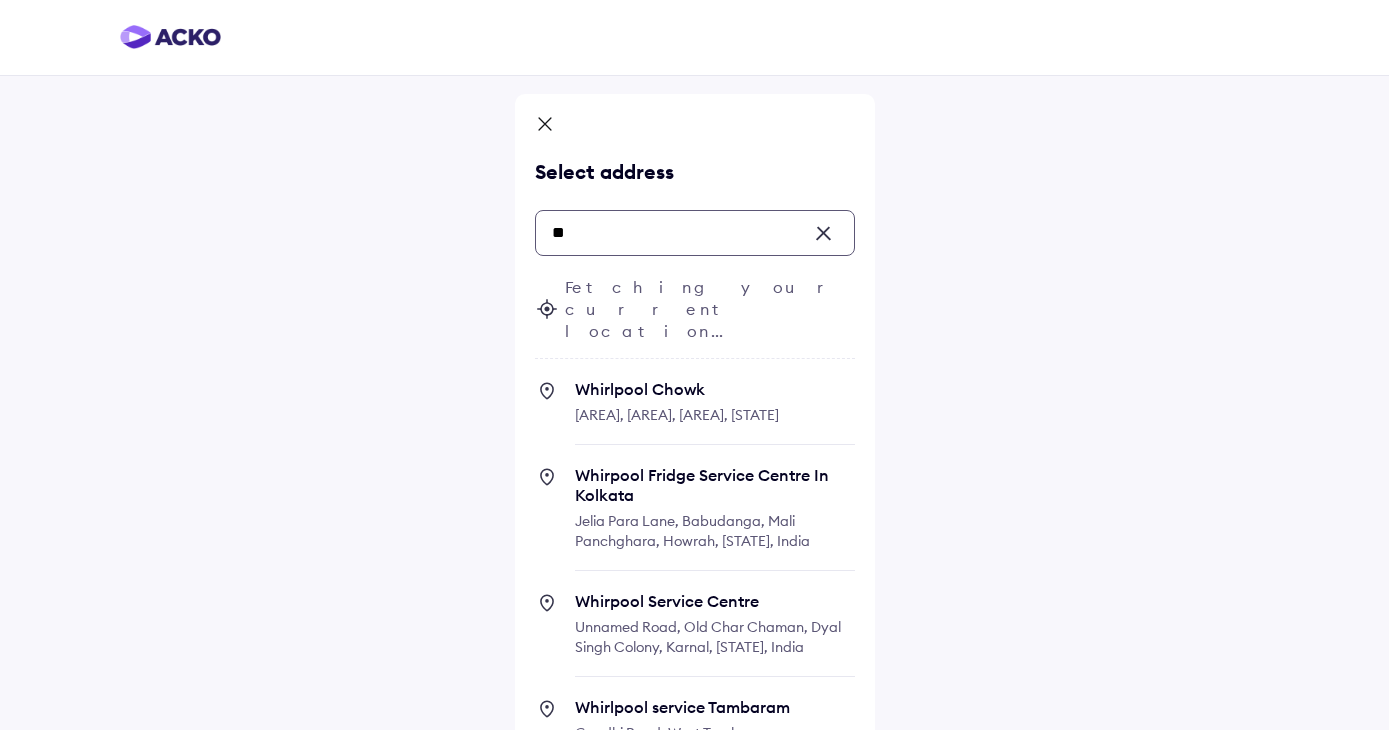 type on "*" 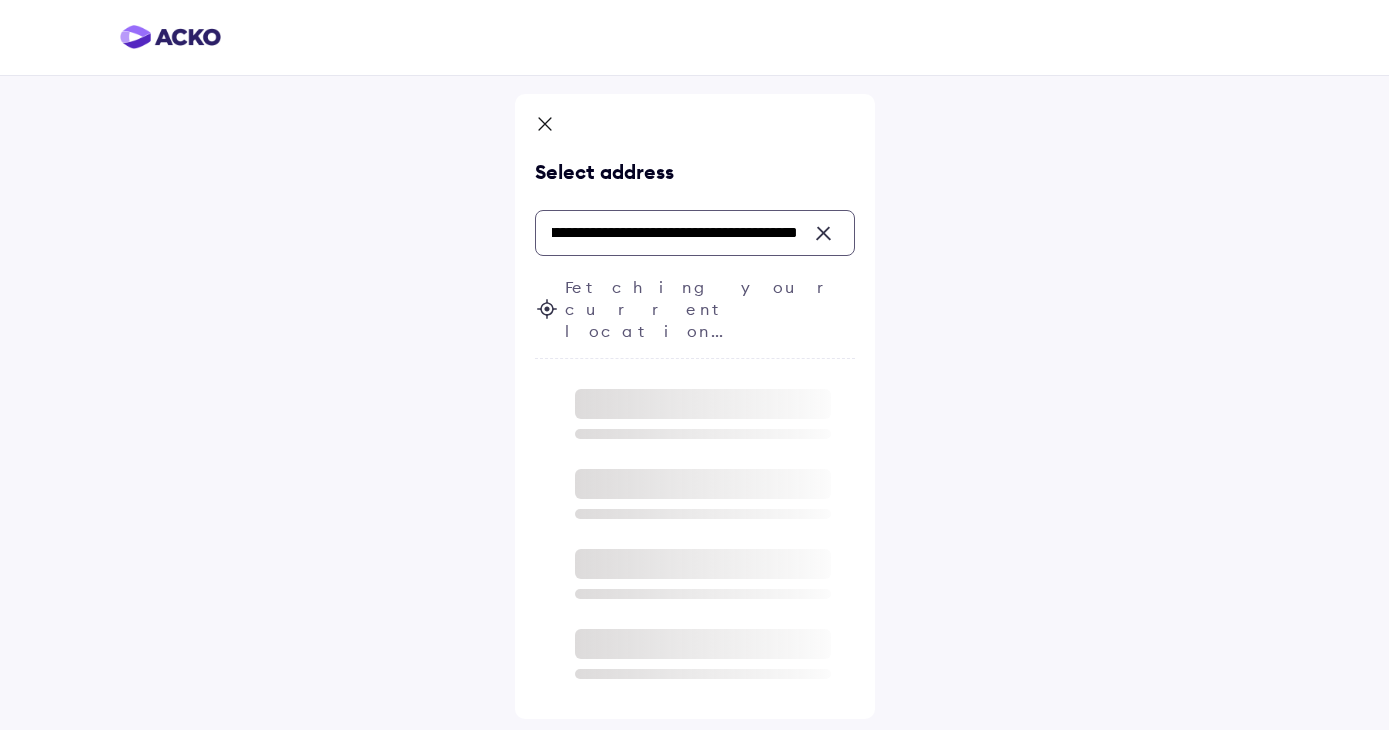 scroll, scrollTop: 0, scrollLeft: 301, axis: horizontal 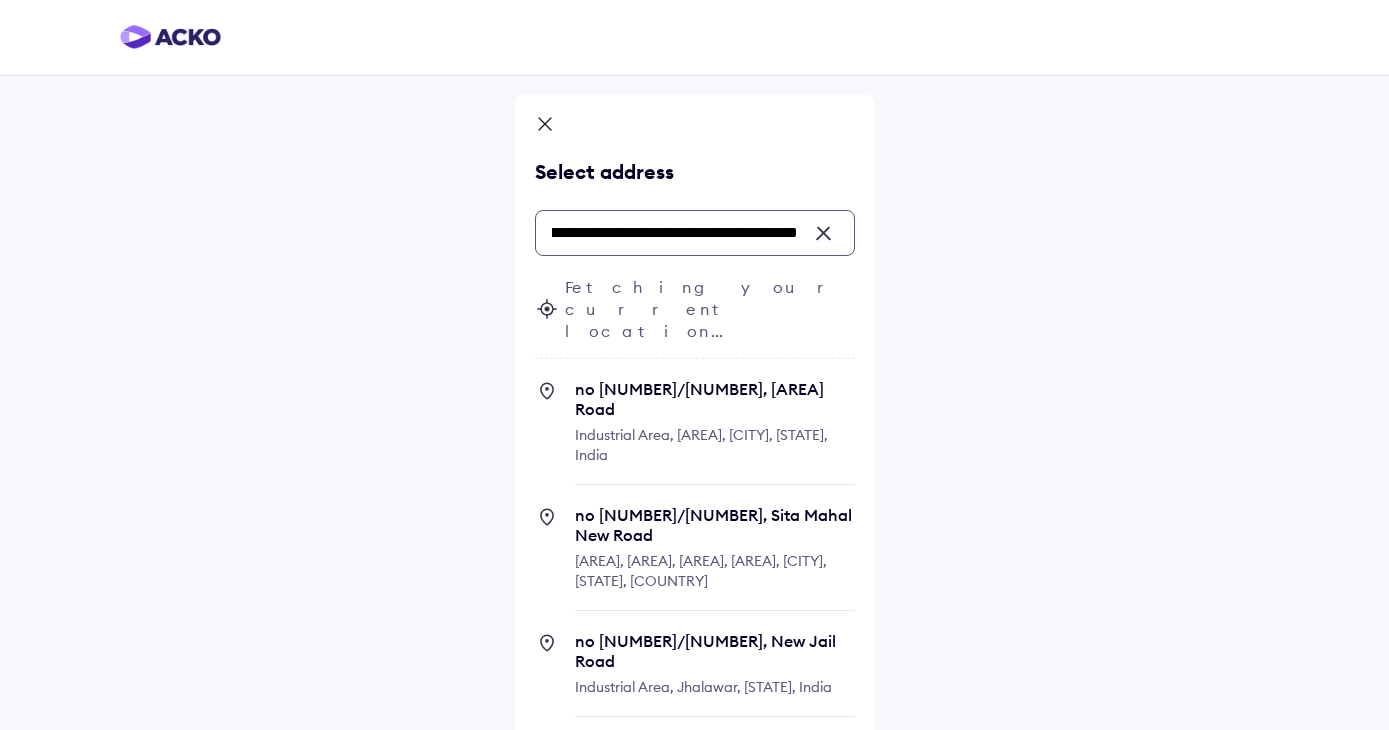 type on "**********" 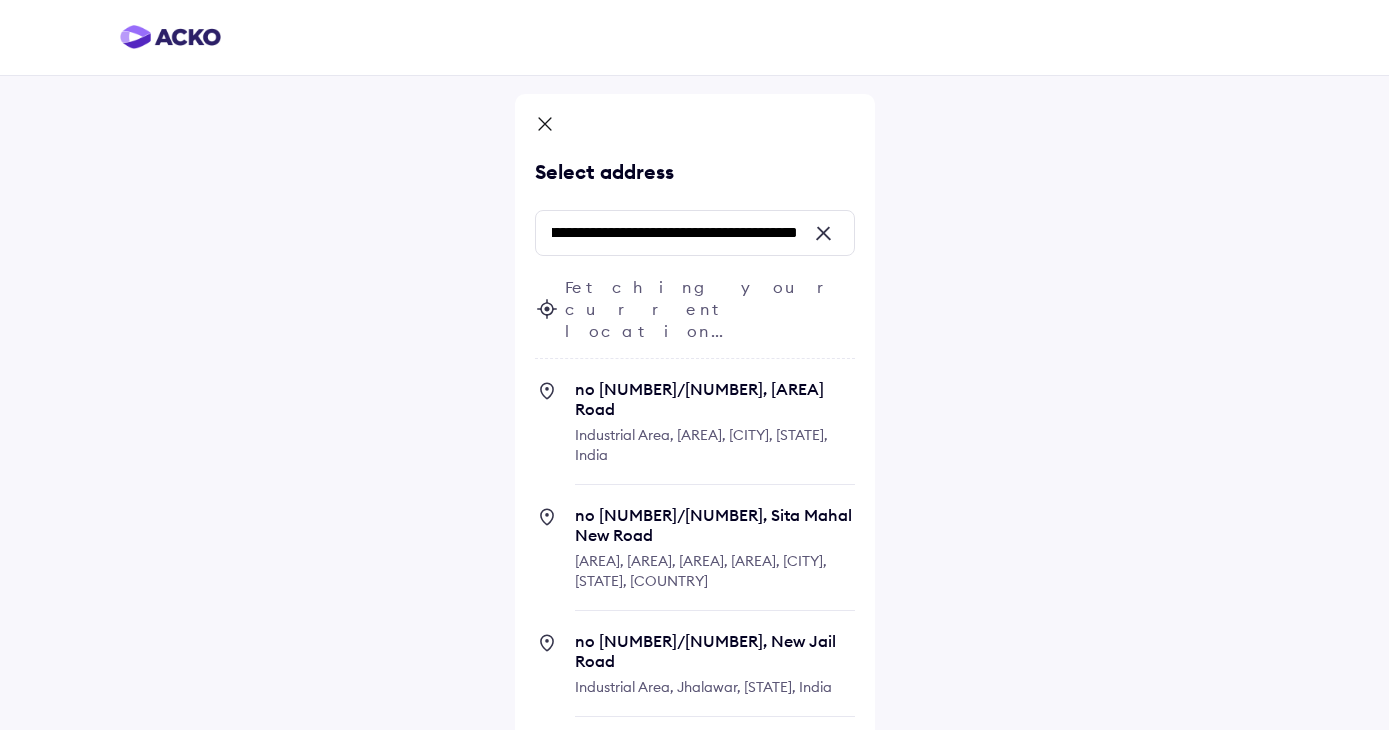 scroll, scrollTop: 0, scrollLeft: 0, axis: both 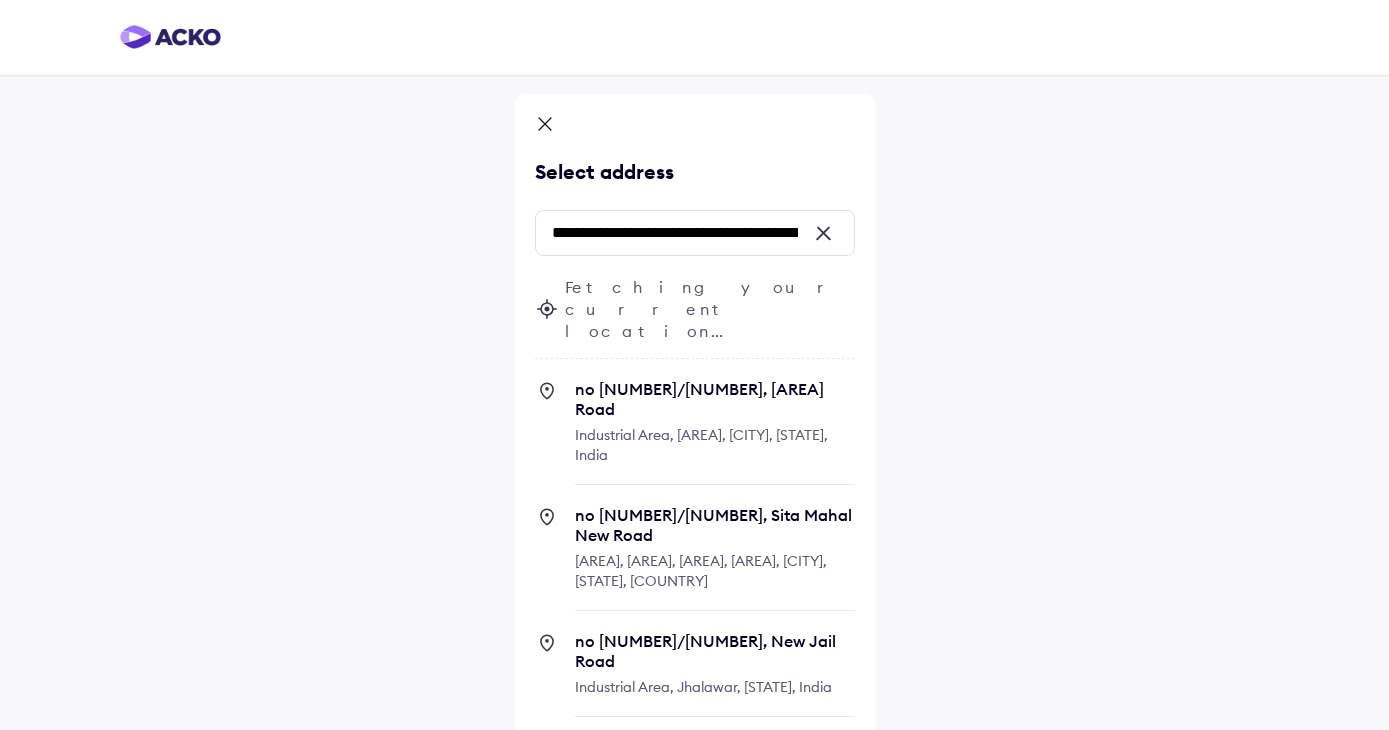 click on "Fetching your current location..." at bounding box center (710, 309) 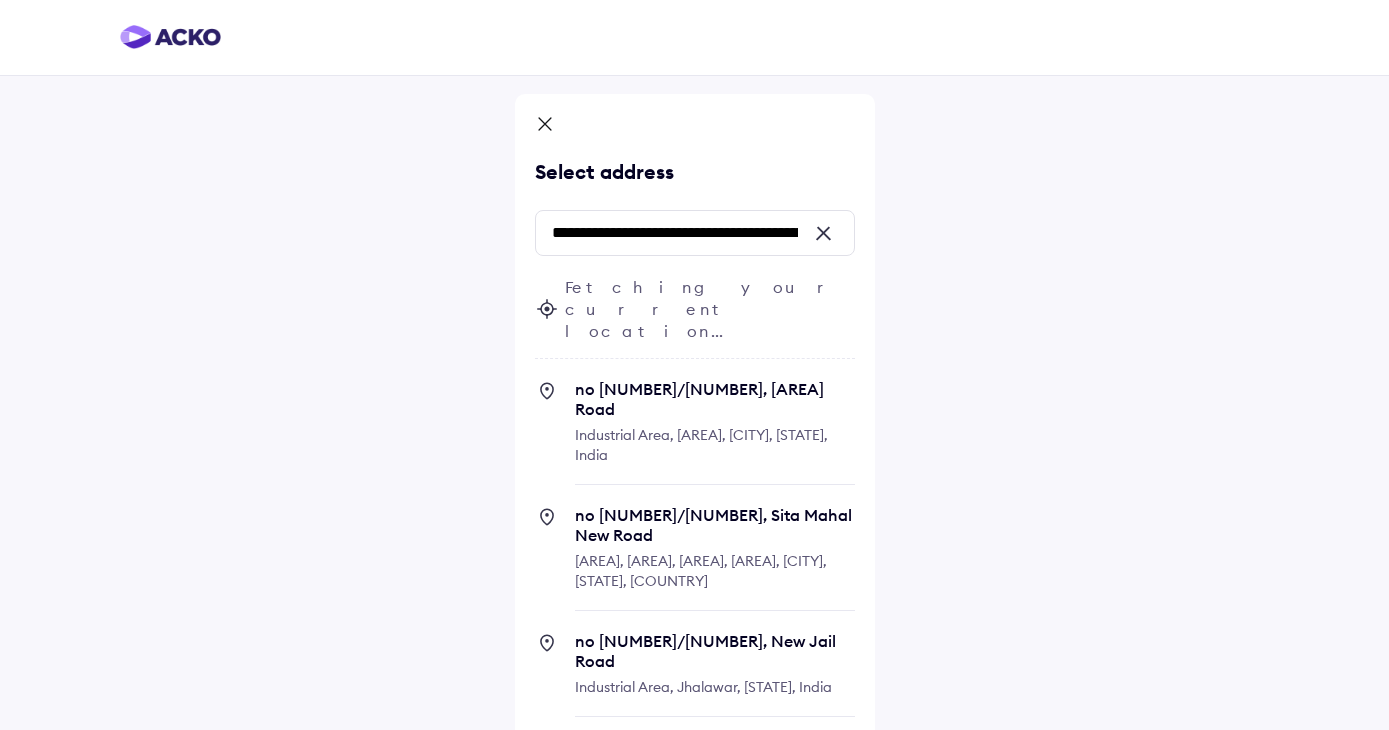 click on "Fetching your current location..." at bounding box center (710, 309) 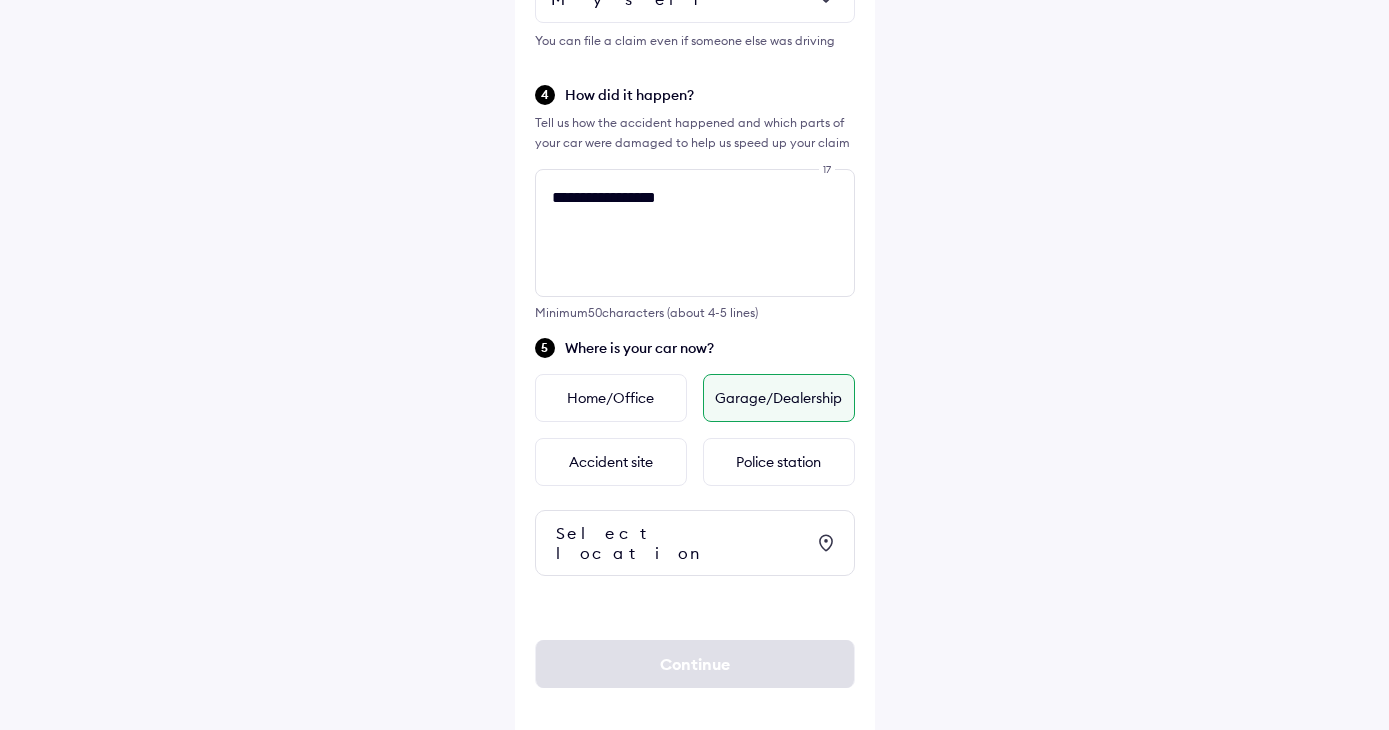 scroll, scrollTop: 659, scrollLeft: 0, axis: vertical 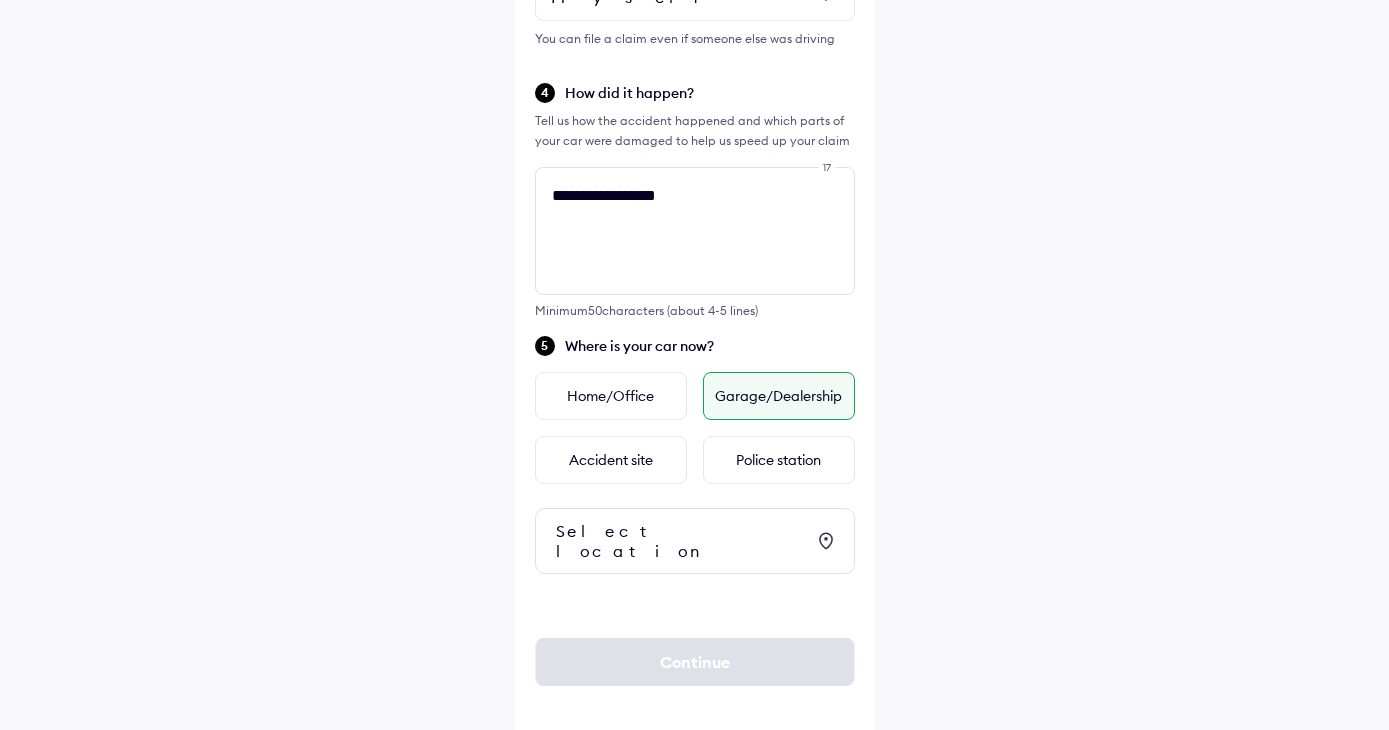 click on "Select location" at bounding box center [680, 541] 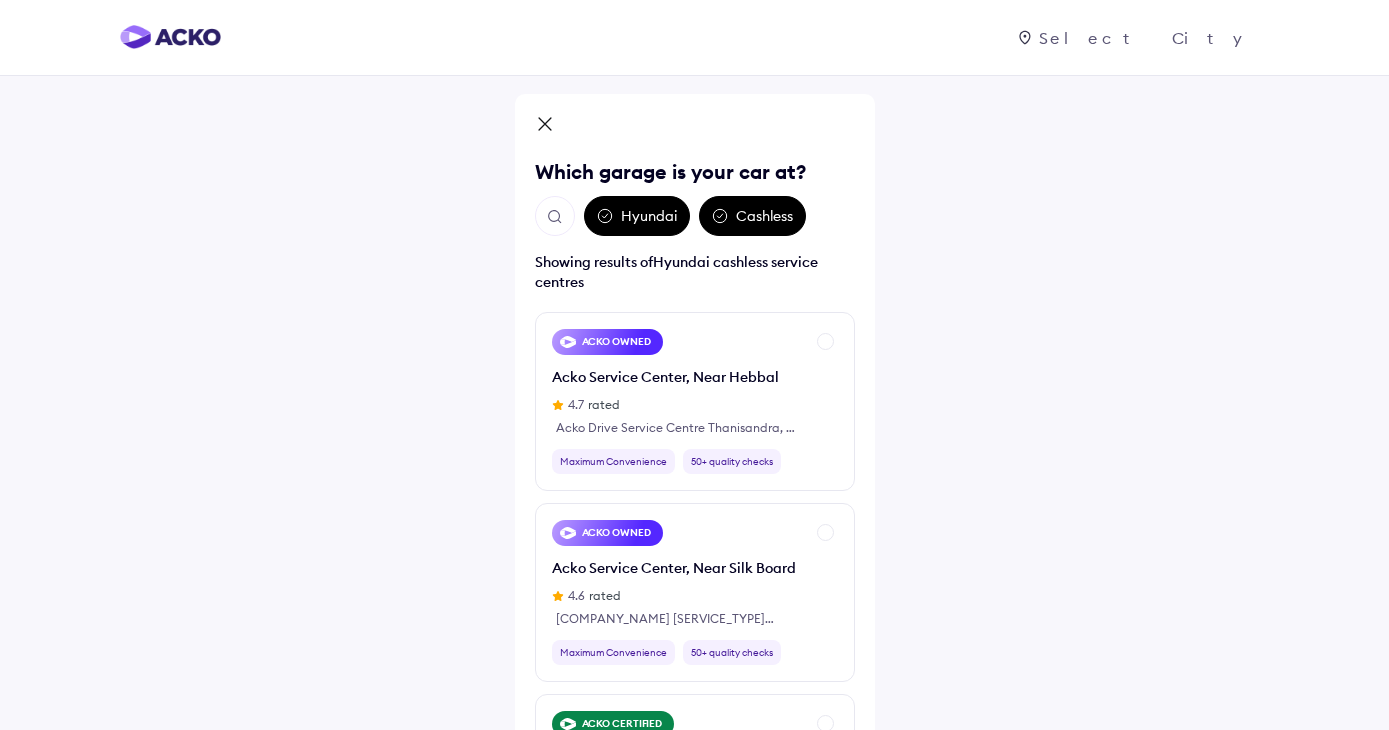 click on "Hyundai" at bounding box center [637, 216] 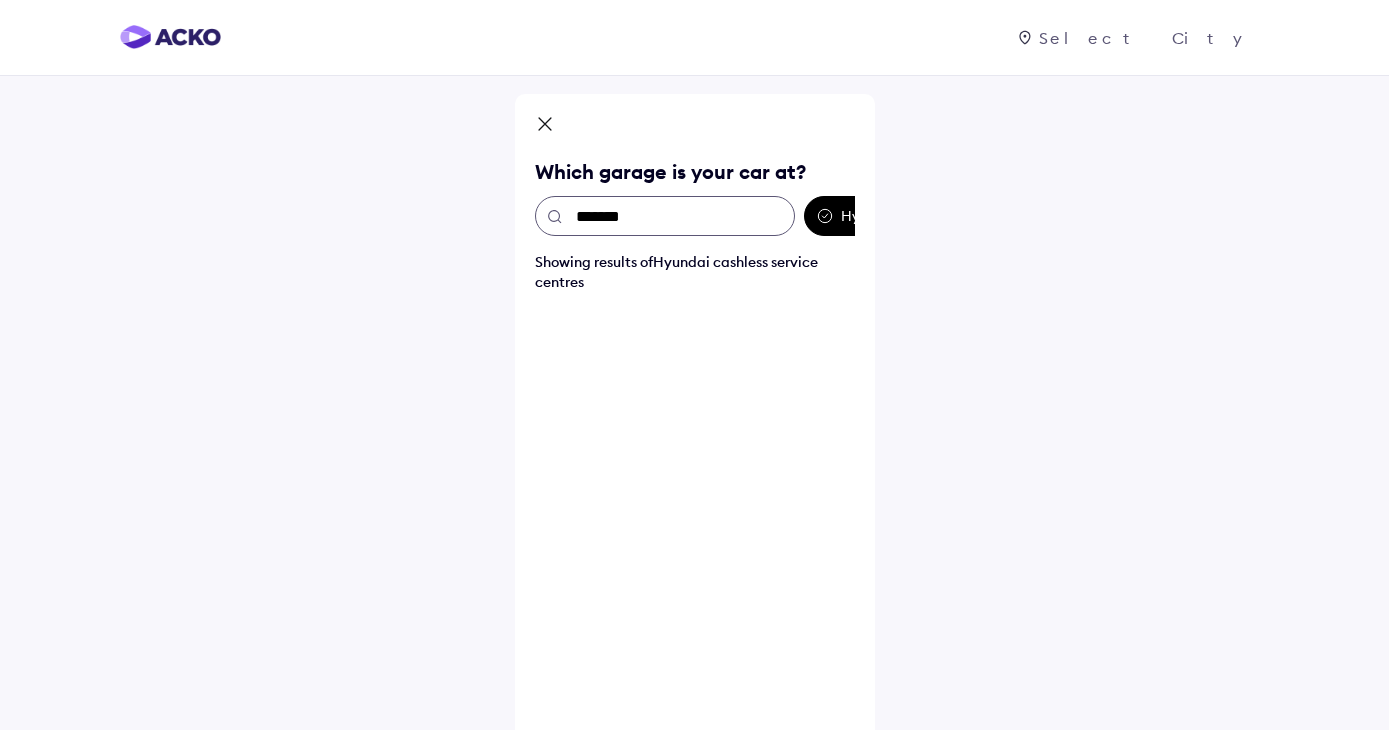 type on "*******" 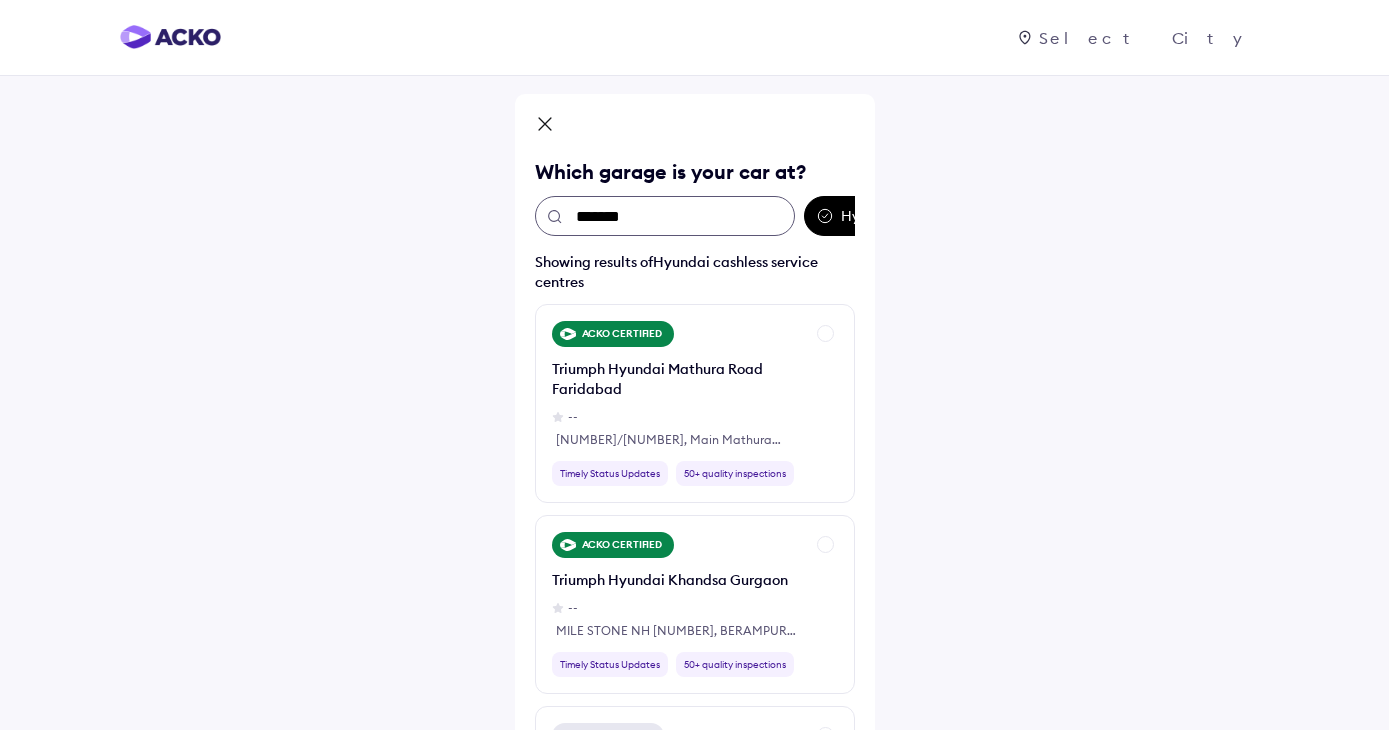 scroll, scrollTop: 200, scrollLeft: 0, axis: vertical 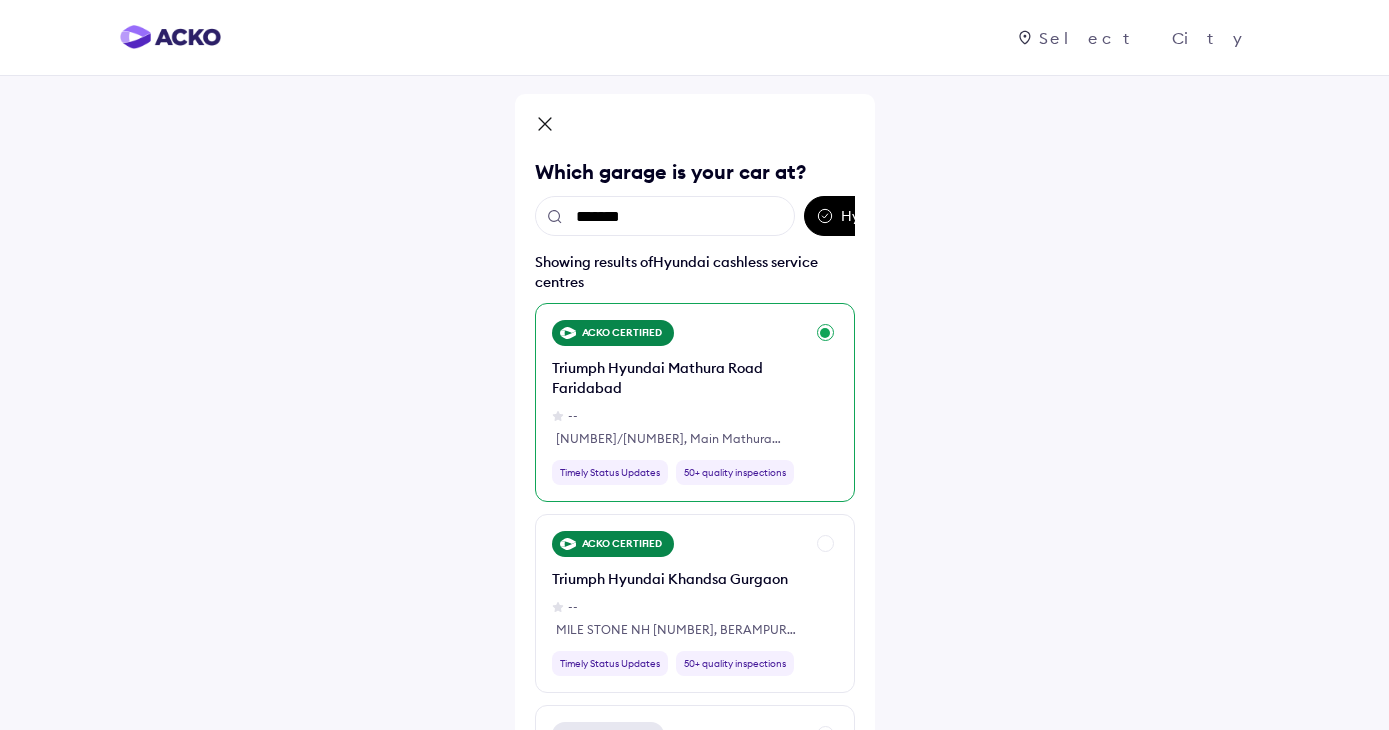 click on "Triumph Hyundai Mathura Road Faridabad" at bounding box center [678, 378] 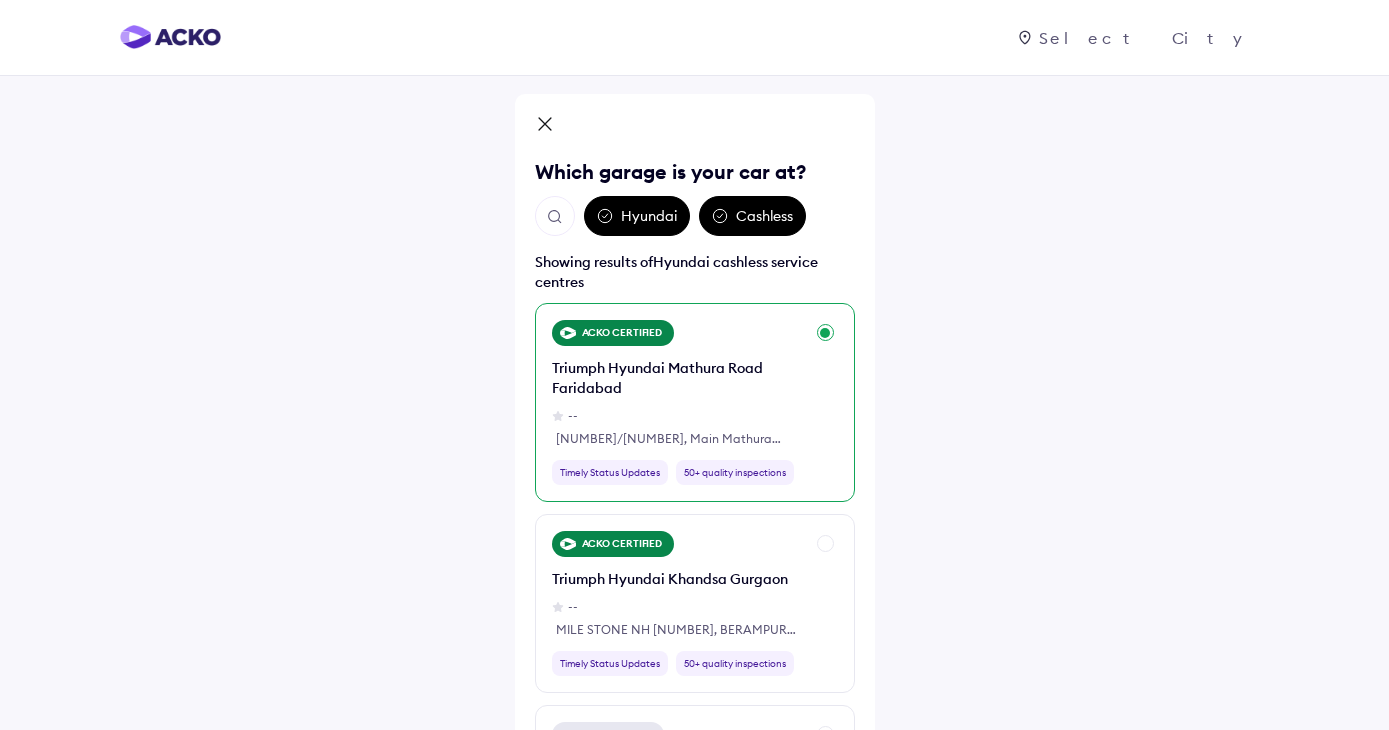 scroll, scrollTop: 374, scrollLeft: 0, axis: vertical 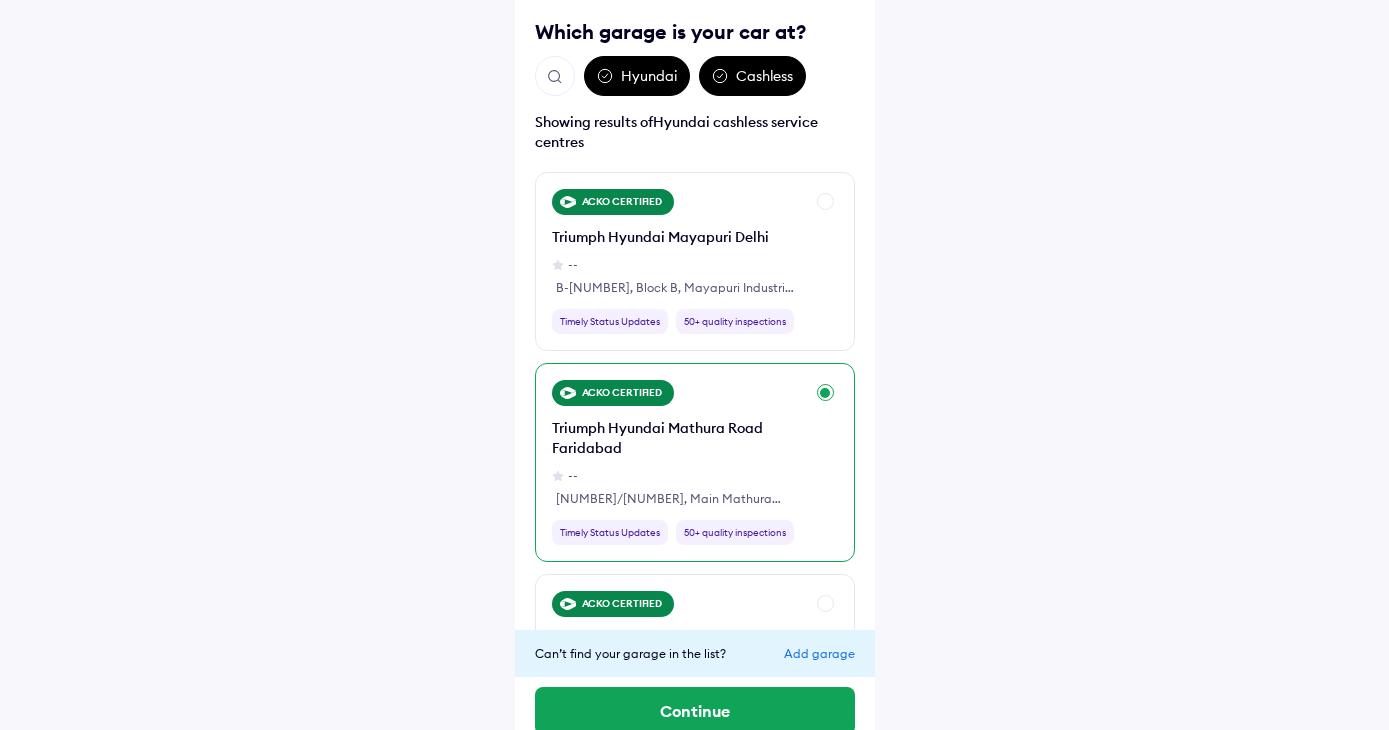click on "[COMPANY_NAME] [COMPANY_NAME] [ROAD] [CITY] -- [NUMBER]/[NUMBER], [ROAD], [LANDMARK], [AREA] [CITY] [TIMELY_STATUS_UPDATES]" at bounding box center (695, 462) 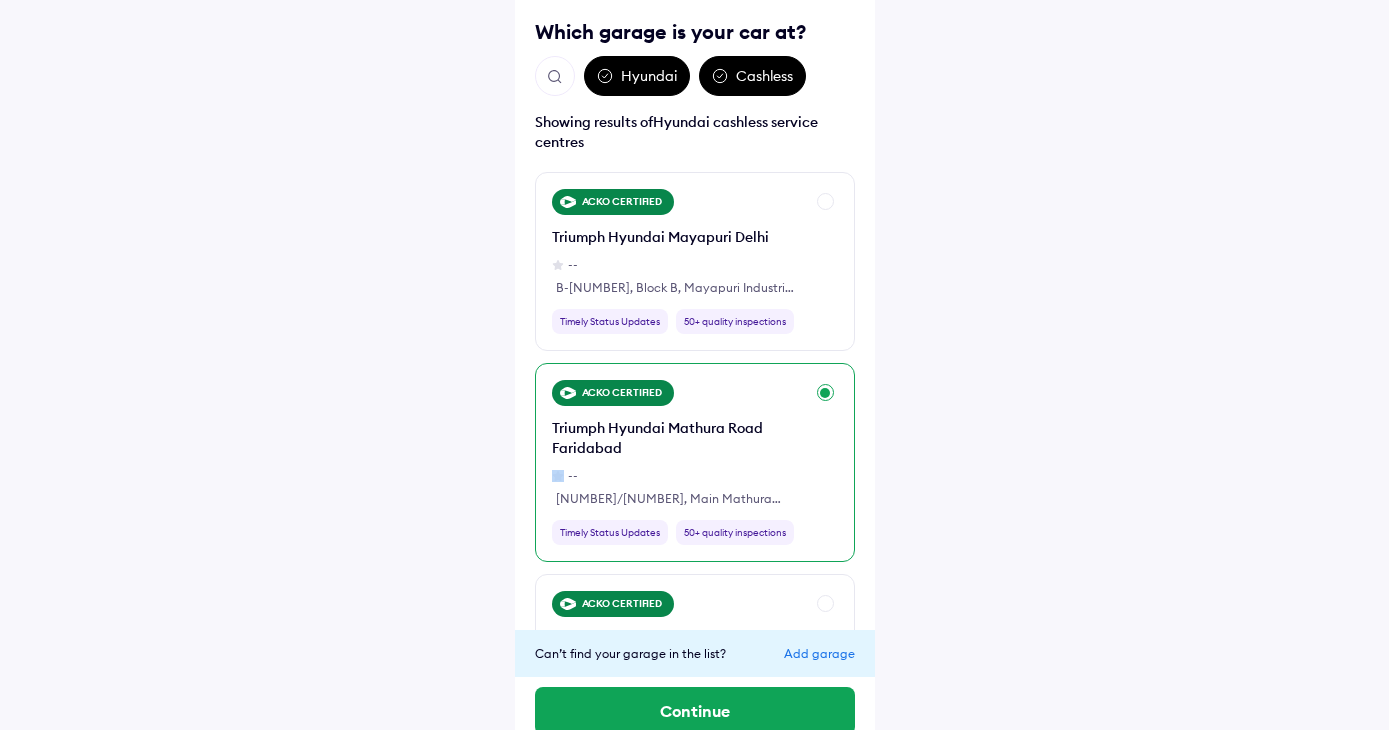 click on "Triumph Hyundai Mathura Road Faridabad" at bounding box center (678, 438) 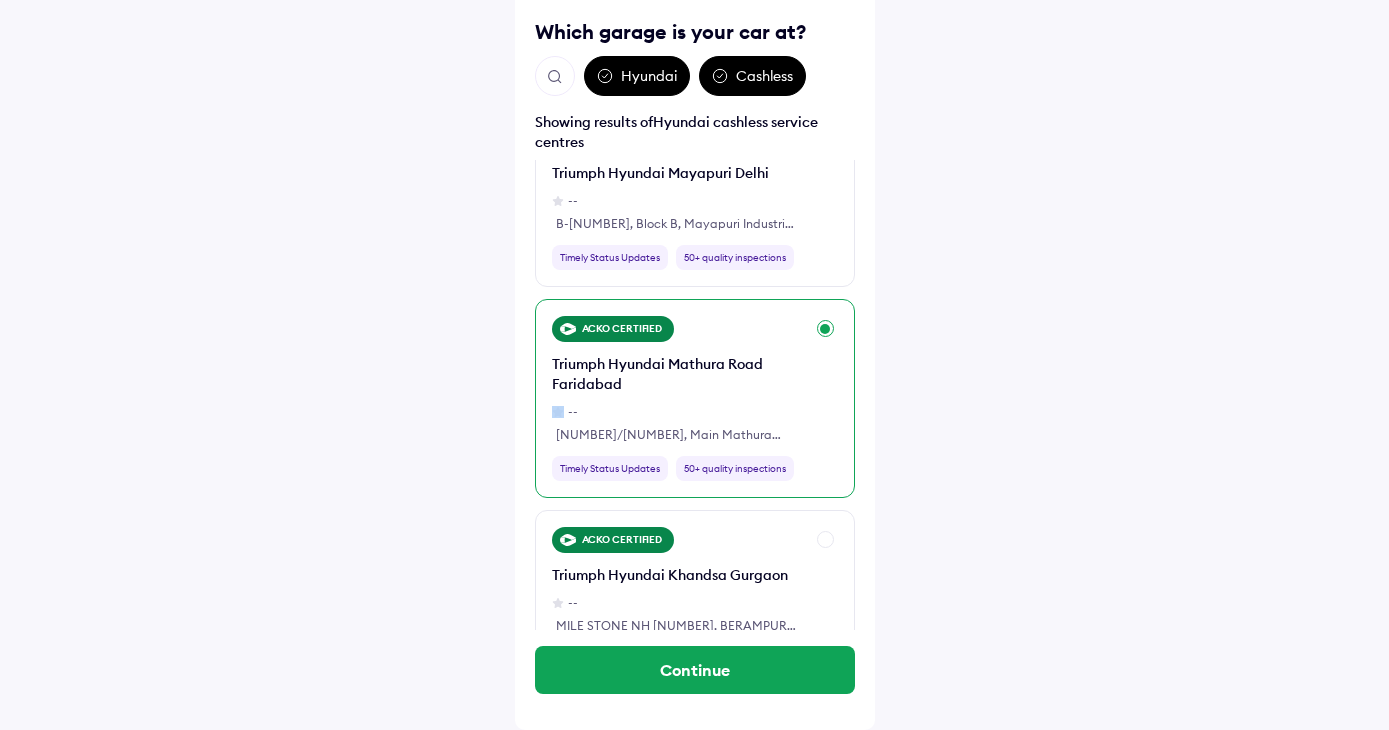 scroll, scrollTop: 100, scrollLeft: 0, axis: vertical 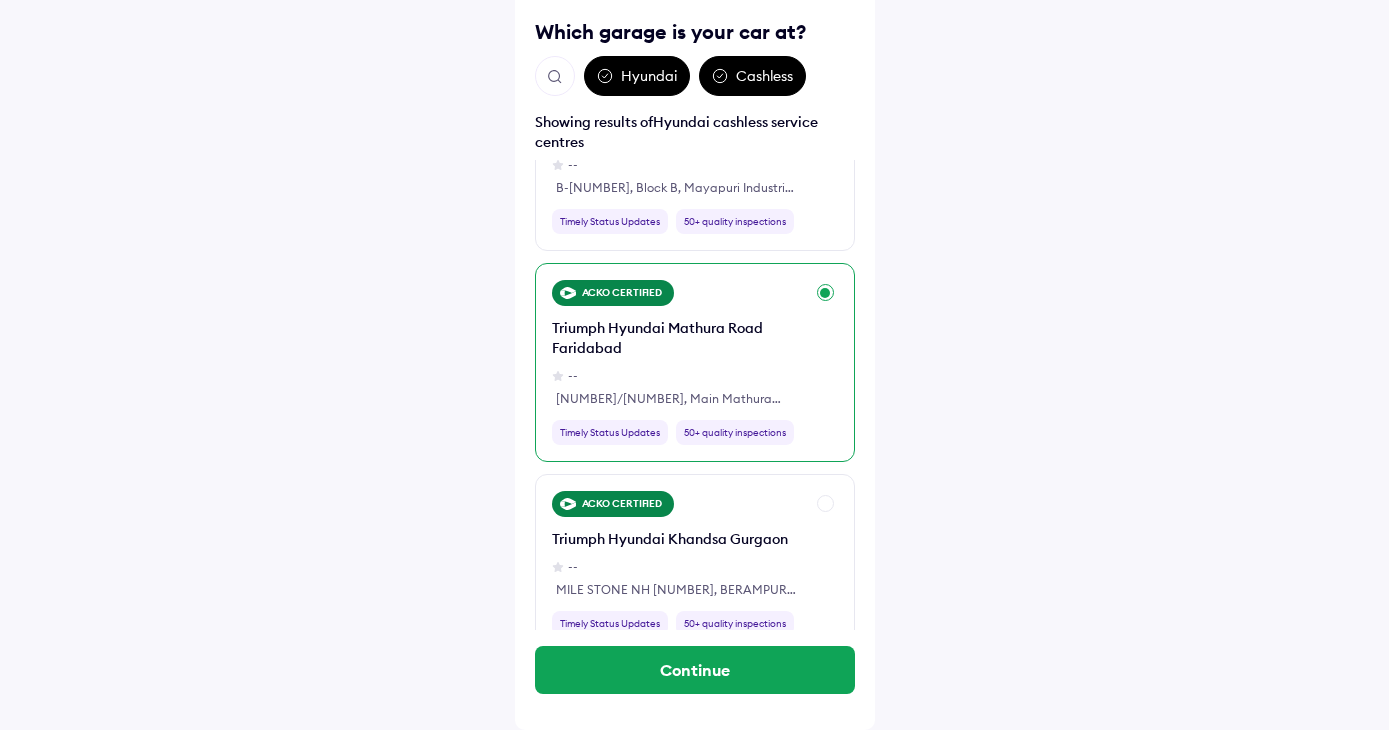 click on "Timely Status Updates" at bounding box center (610, 432) 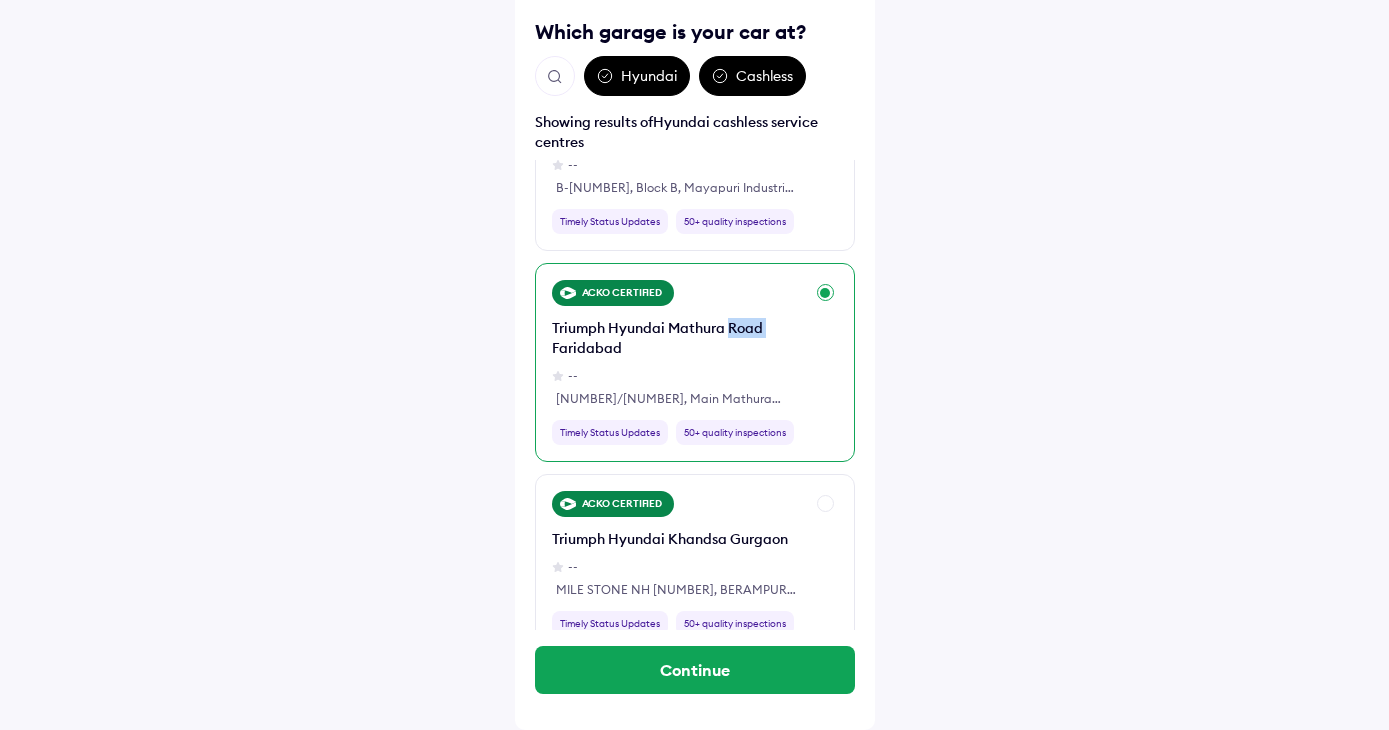 click on "Triumph Hyundai Mathura Road Faridabad" at bounding box center (678, 338) 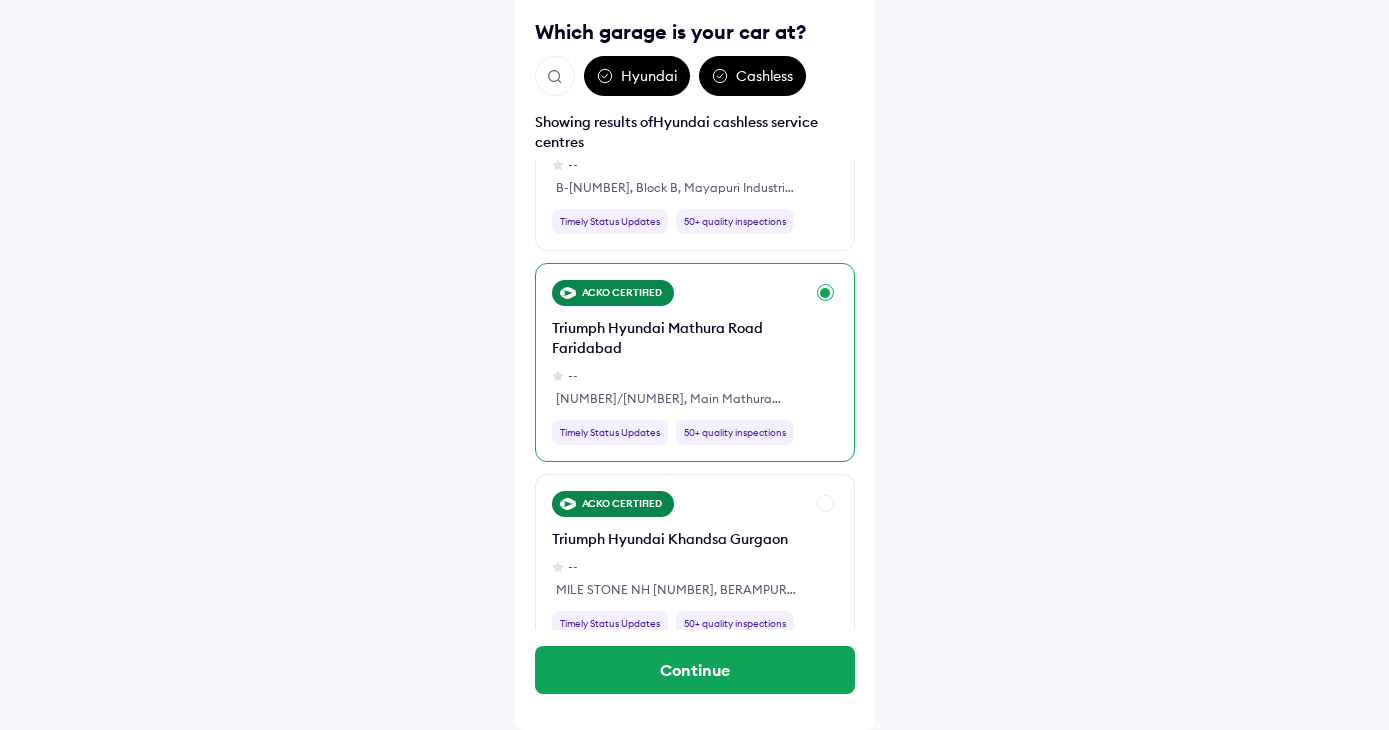 click on "[COMPANY_NAME] [COMPANY_NAME] [ROAD] [CITY] -- [NUMBER]/[NUMBER], [ROAD], [LANDMARK], [AREA] [CITY] [TIMELY_STATUS_UPDATES]" at bounding box center (695, 362) 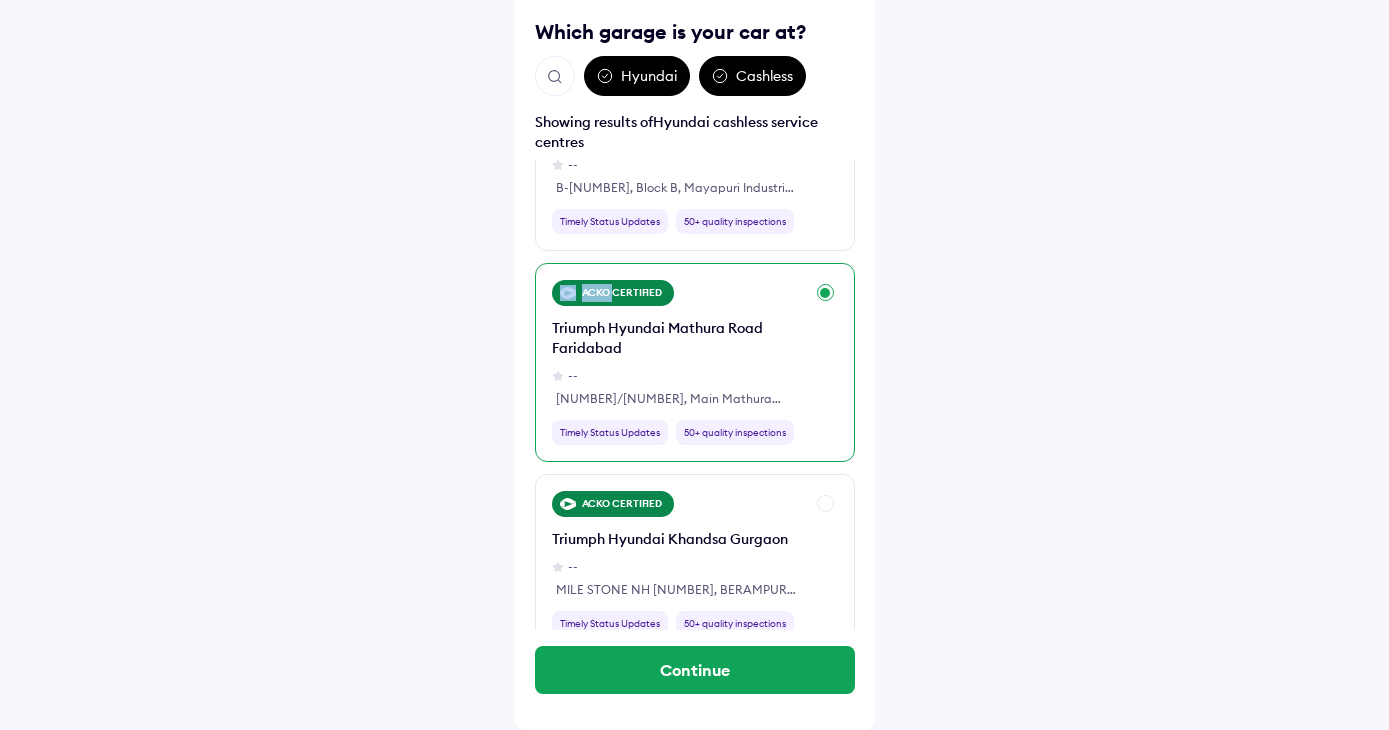 click on "[COMPANY_NAME] [COMPANY_NAME] [ROAD] [CITY] -- [NUMBER]/[NUMBER], [ROAD], [LANDMARK], [AREA] [CITY] [TIMELY_STATUS_UPDATES]" at bounding box center [695, 362] 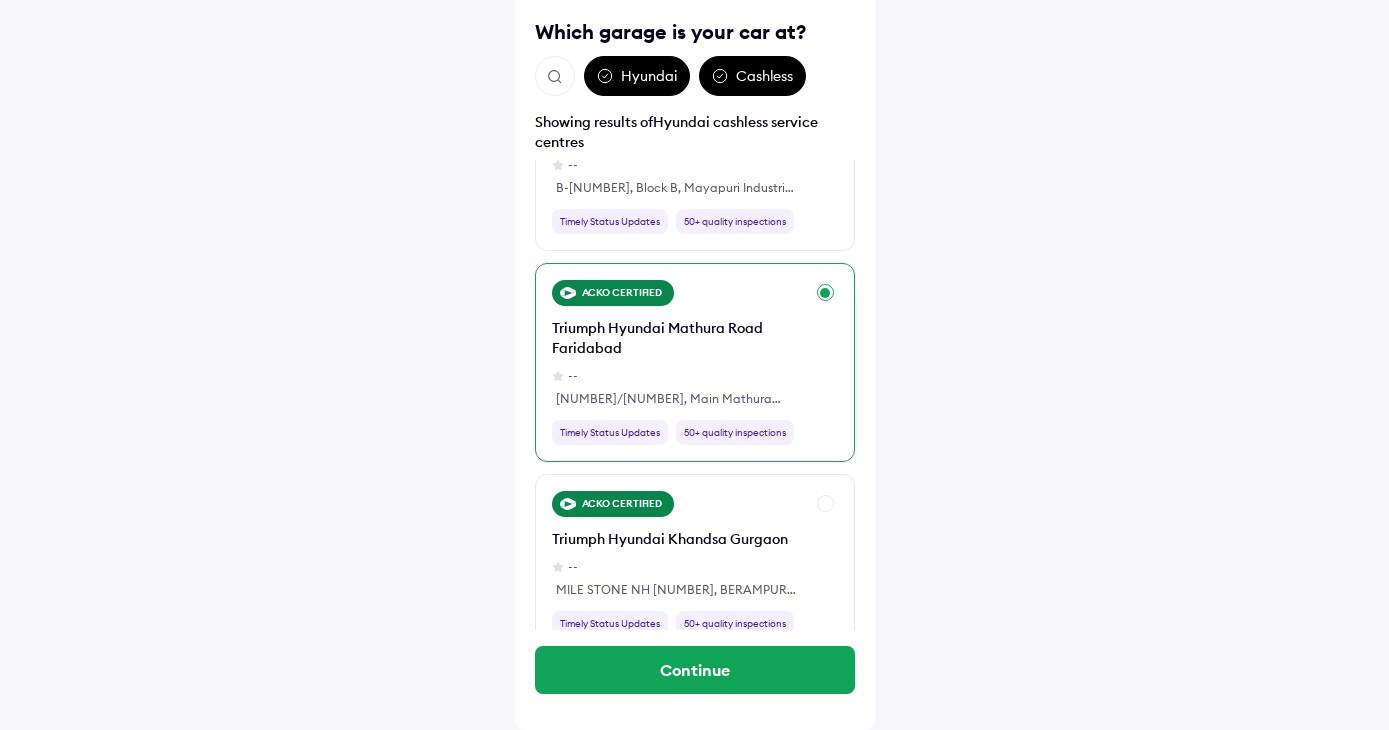 click on "Triumph Hyundai Mathura Road Faridabad -- [NUMBER]/[NUMBER], Main Mathura Road, Near YMCA University  Opp-Orient Fan Plant Faridabad" at bounding box center [678, 363] 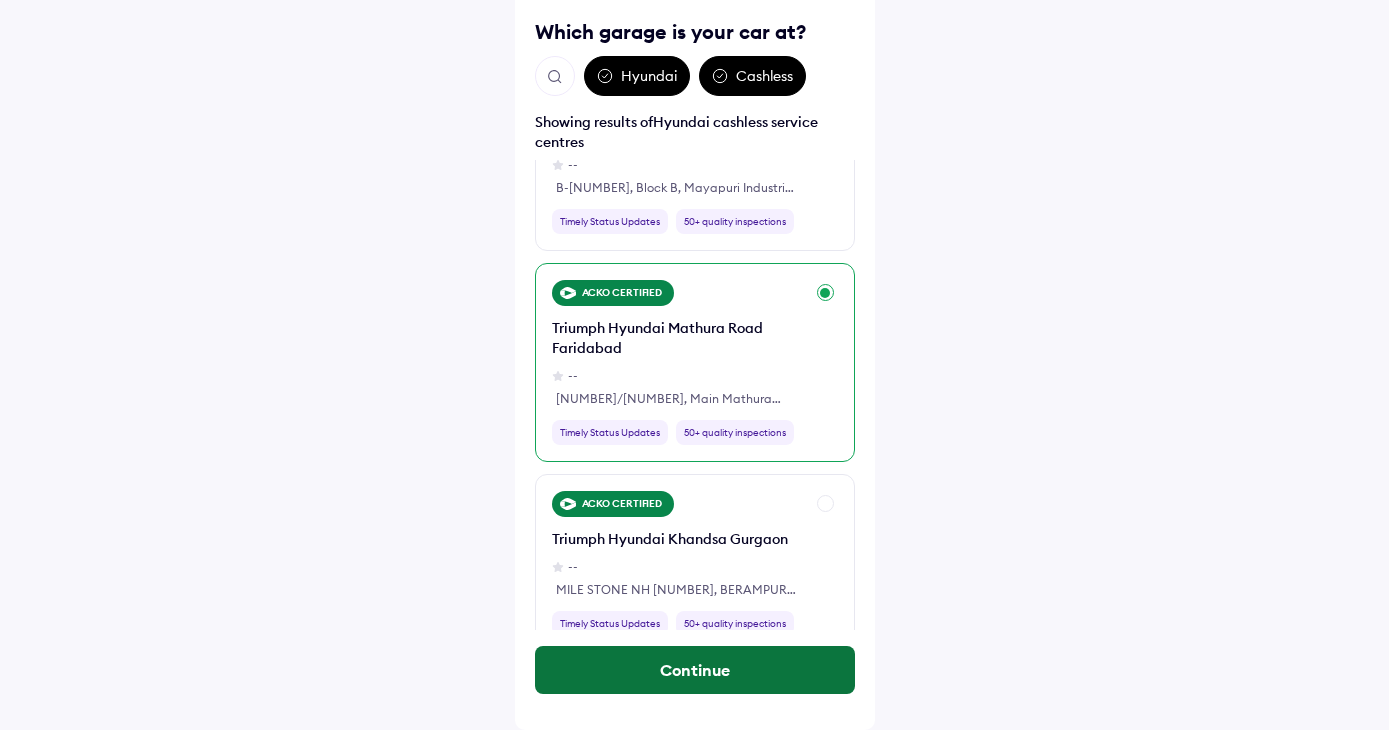 click on "Continue" at bounding box center [695, 670] 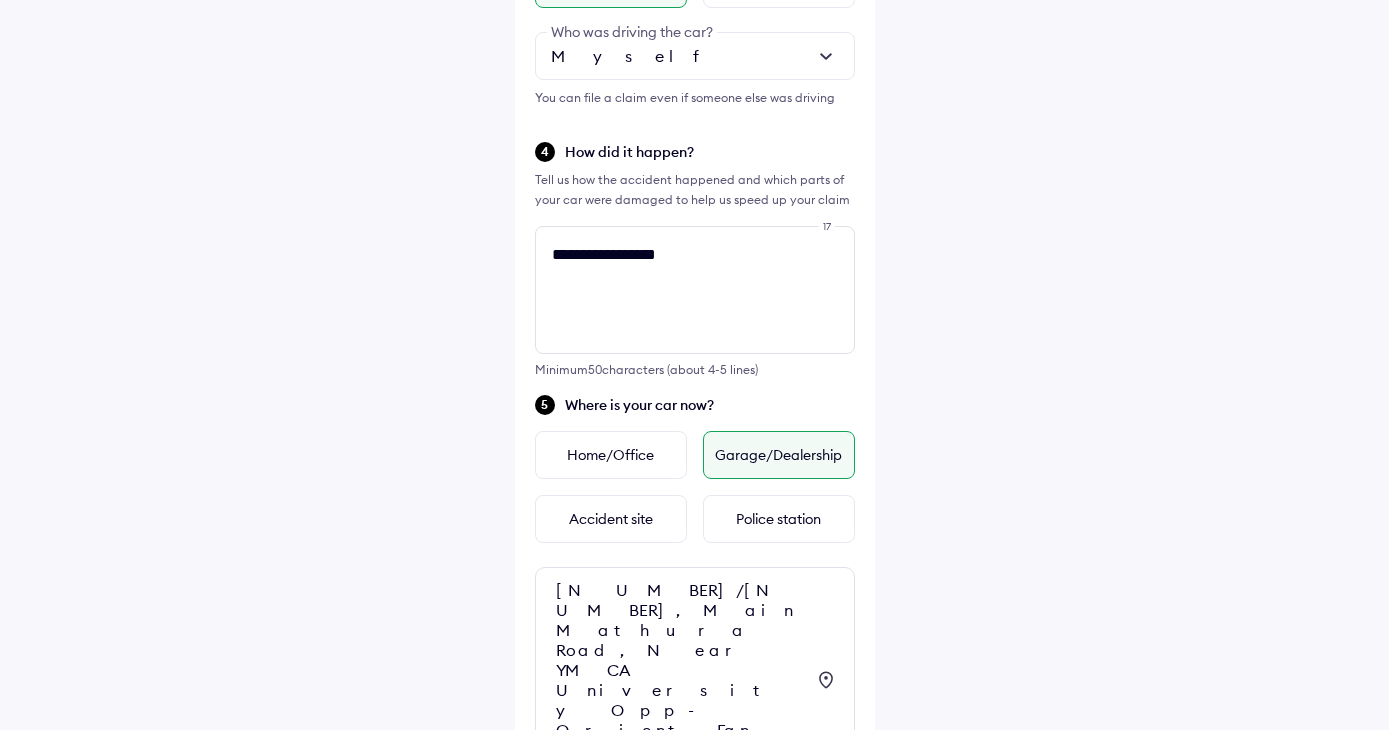scroll, scrollTop: 695, scrollLeft: 0, axis: vertical 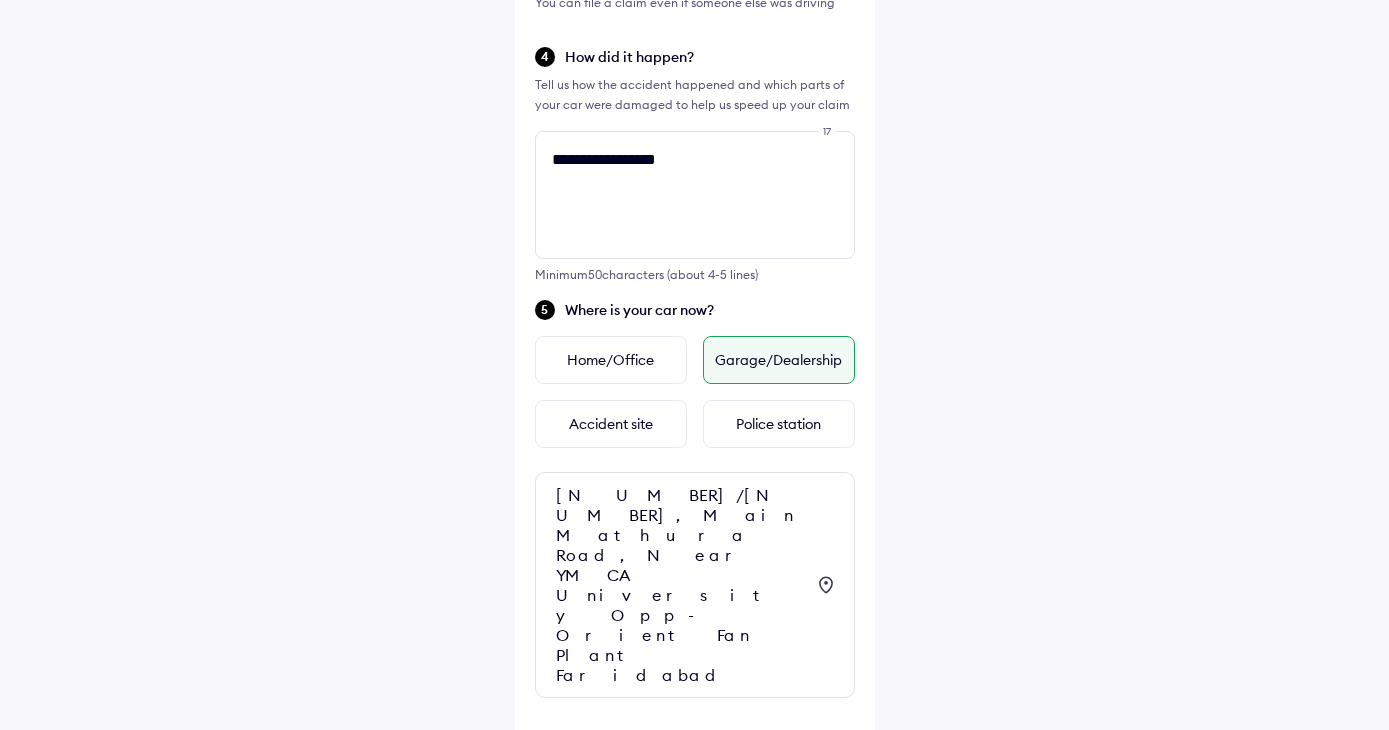 click on "Continue" at bounding box center (695, 786) 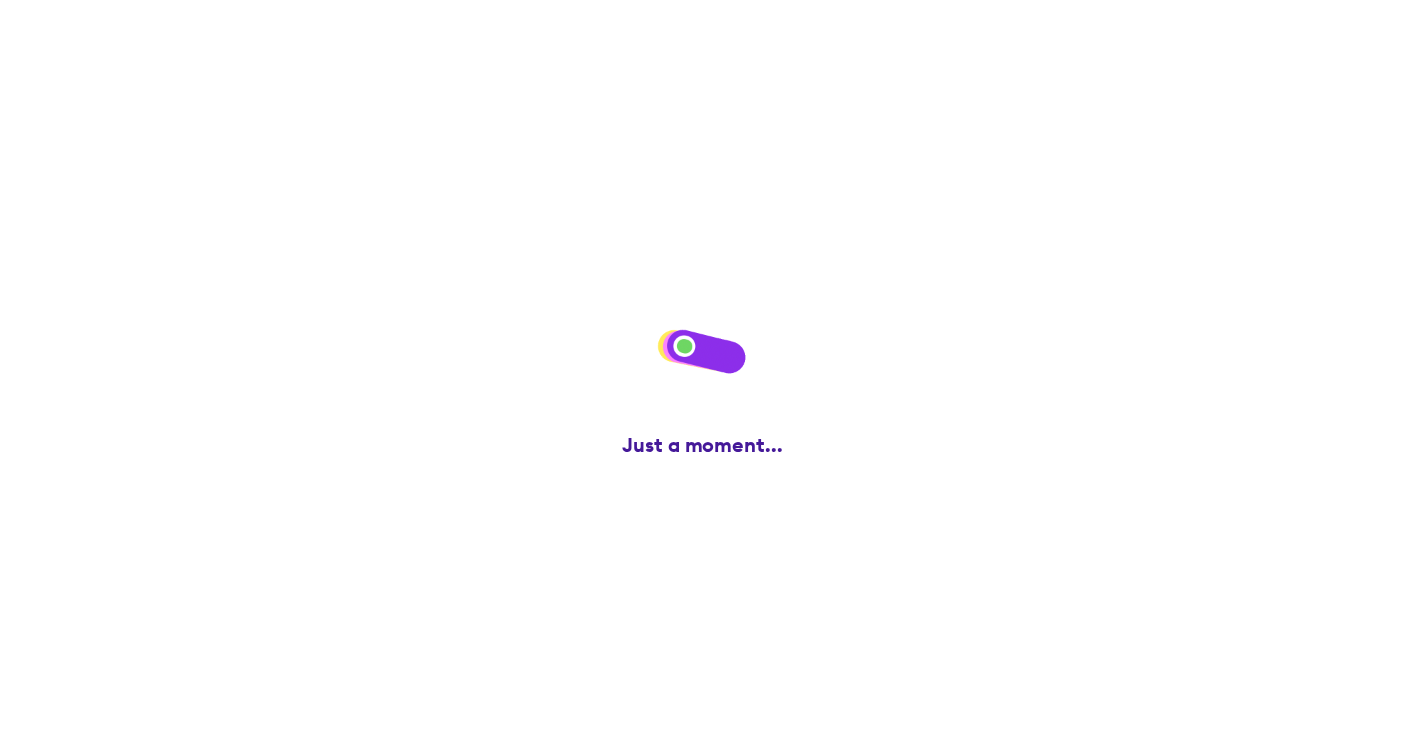 scroll, scrollTop: 0, scrollLeft: 0, axis: both 